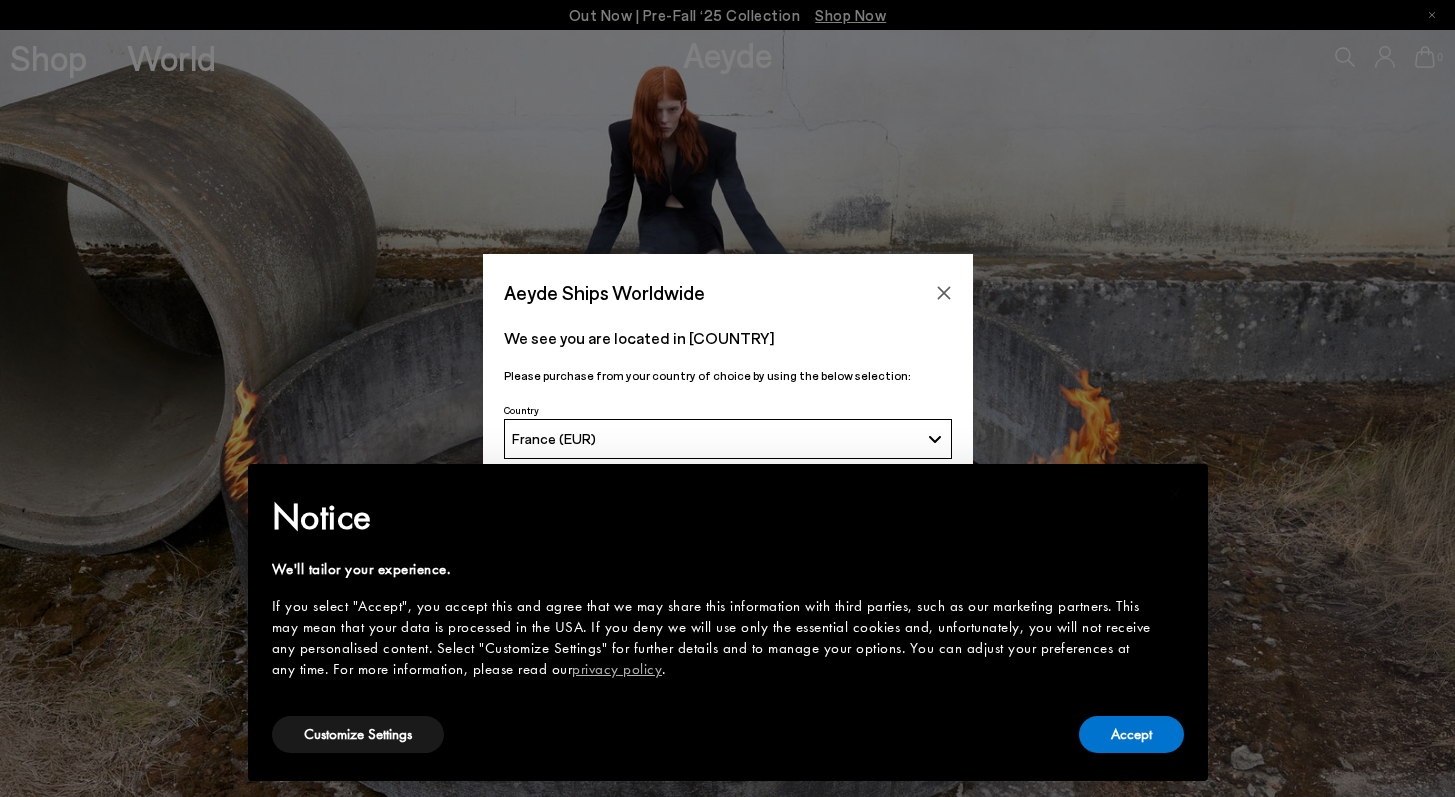 scroll, scrollTop: 0, scrollLeft: 0, axis: both 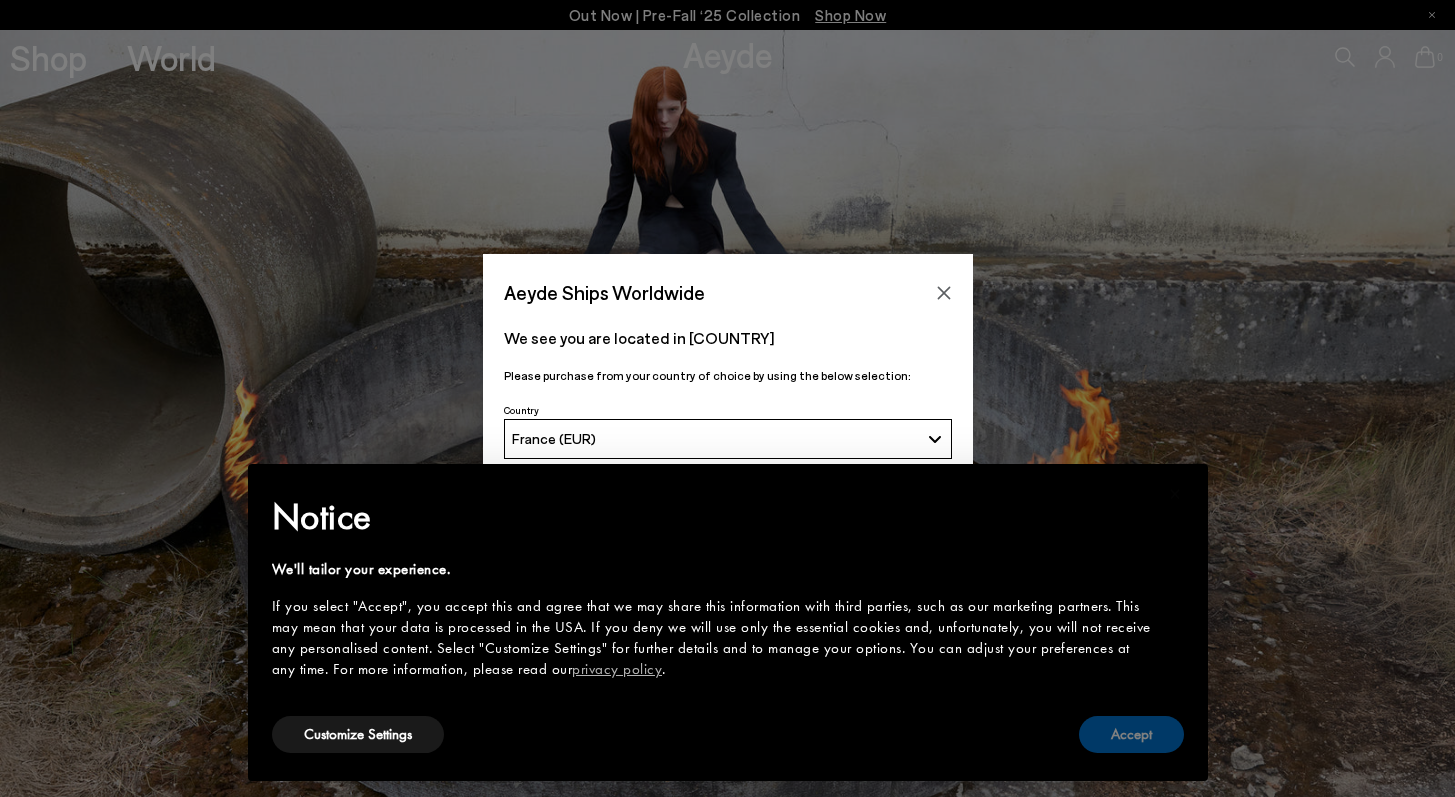 click on "Accept" at bounding box center (1131, 734) 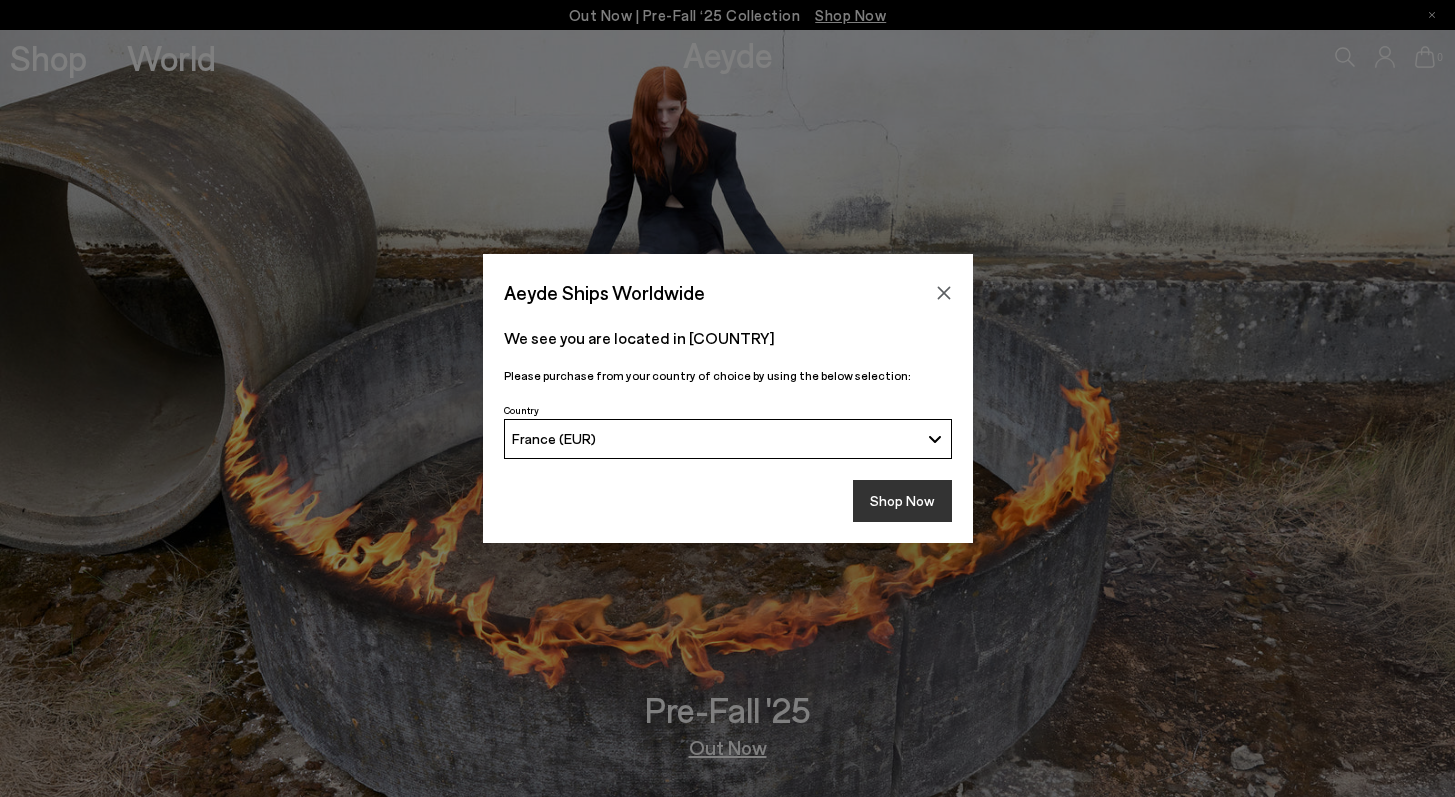 click on "Shop Now" at bounding box center (902, 501) 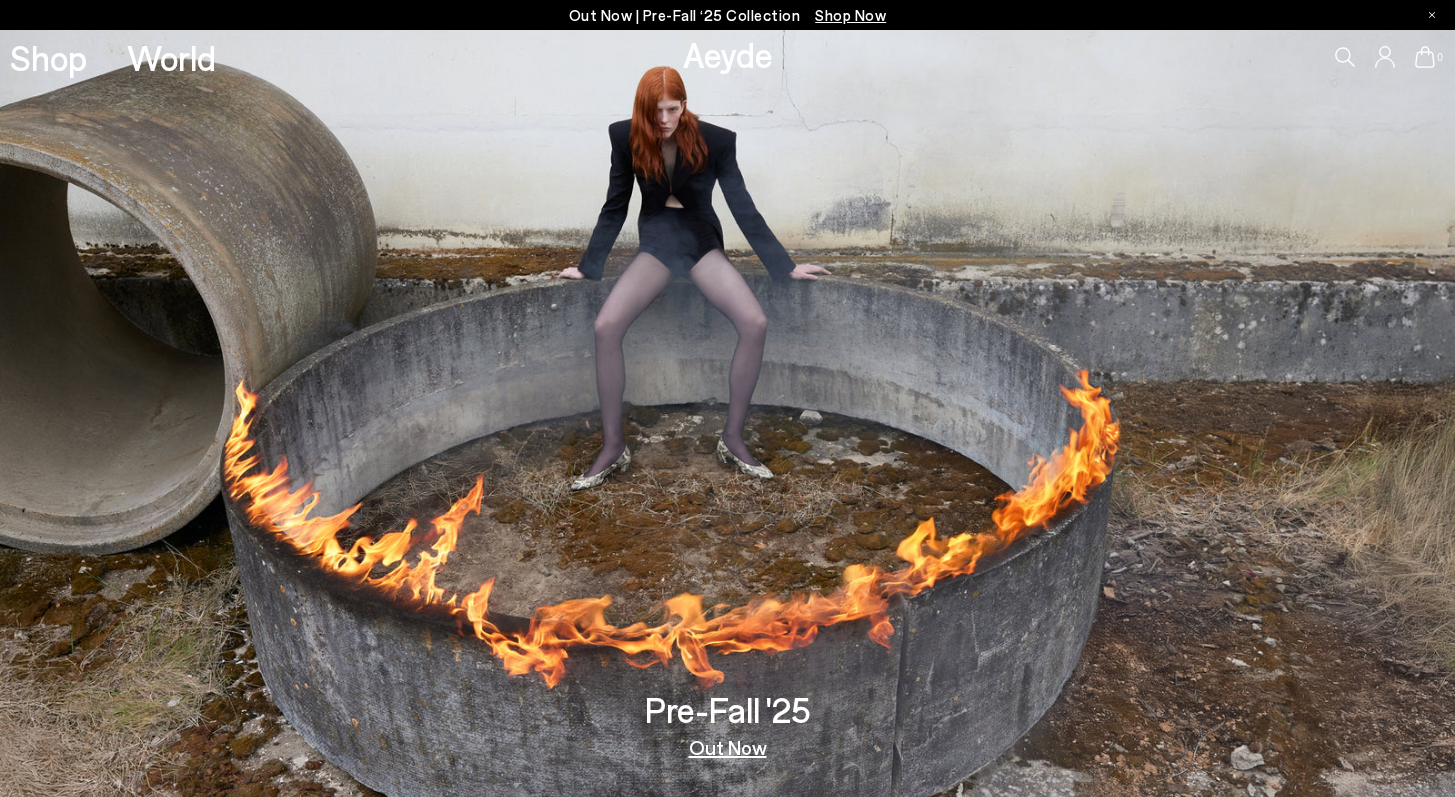 scroll, scrollTop: 0, scrollLeft: 0, axis: both 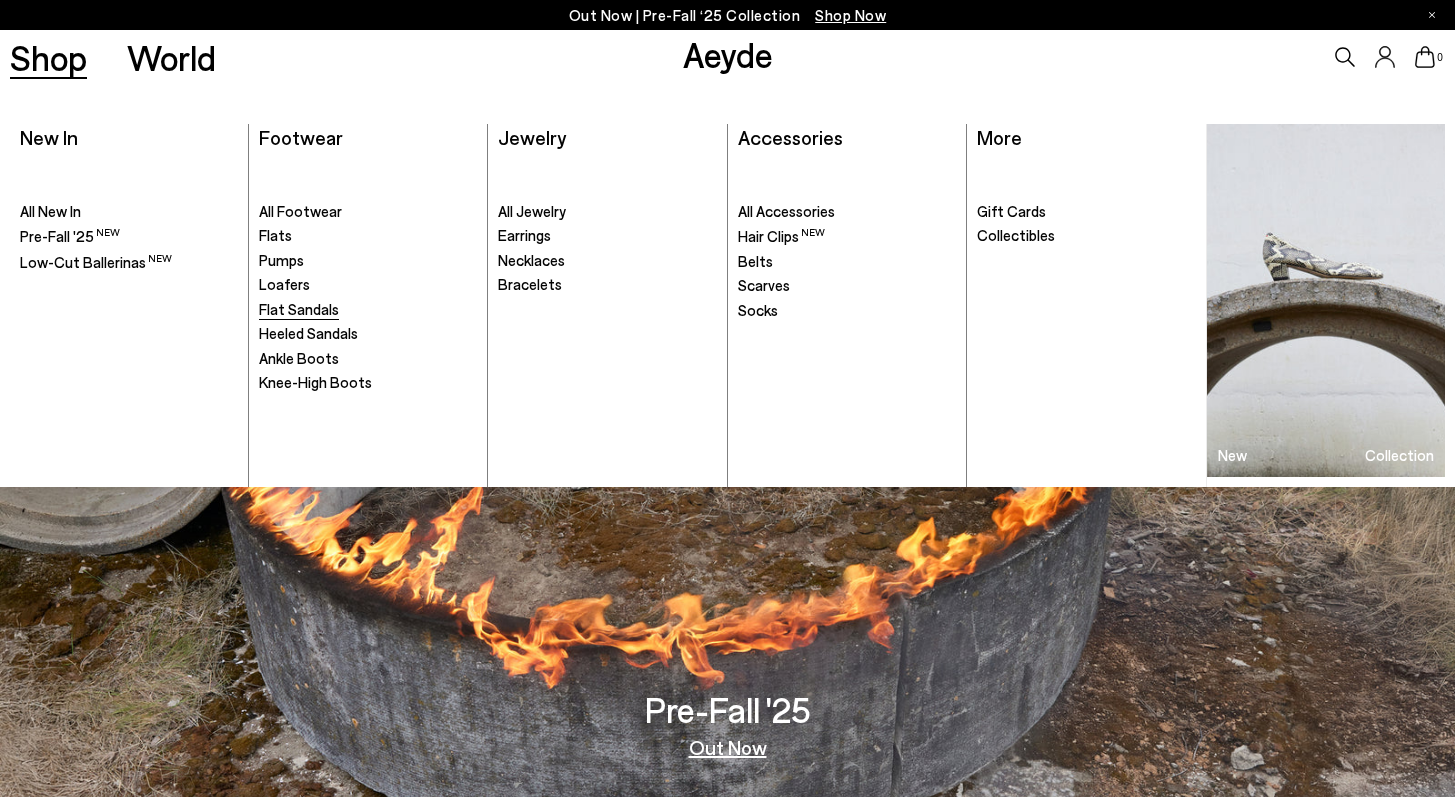 click on "Flat Sandals" at bounding box center (299, 309) 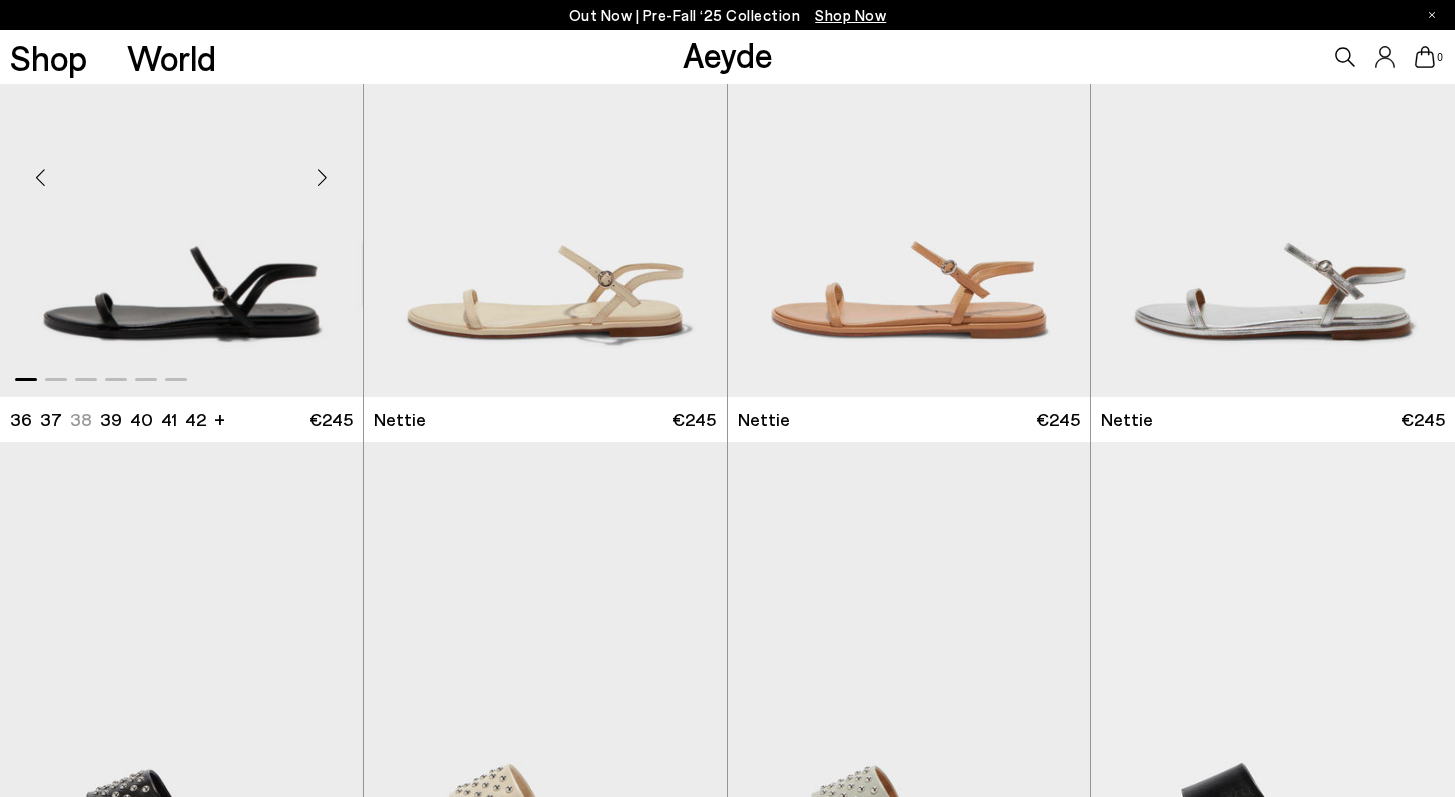 scroll, scrollTop: 657, scrollLeft: 0, axis: vertical 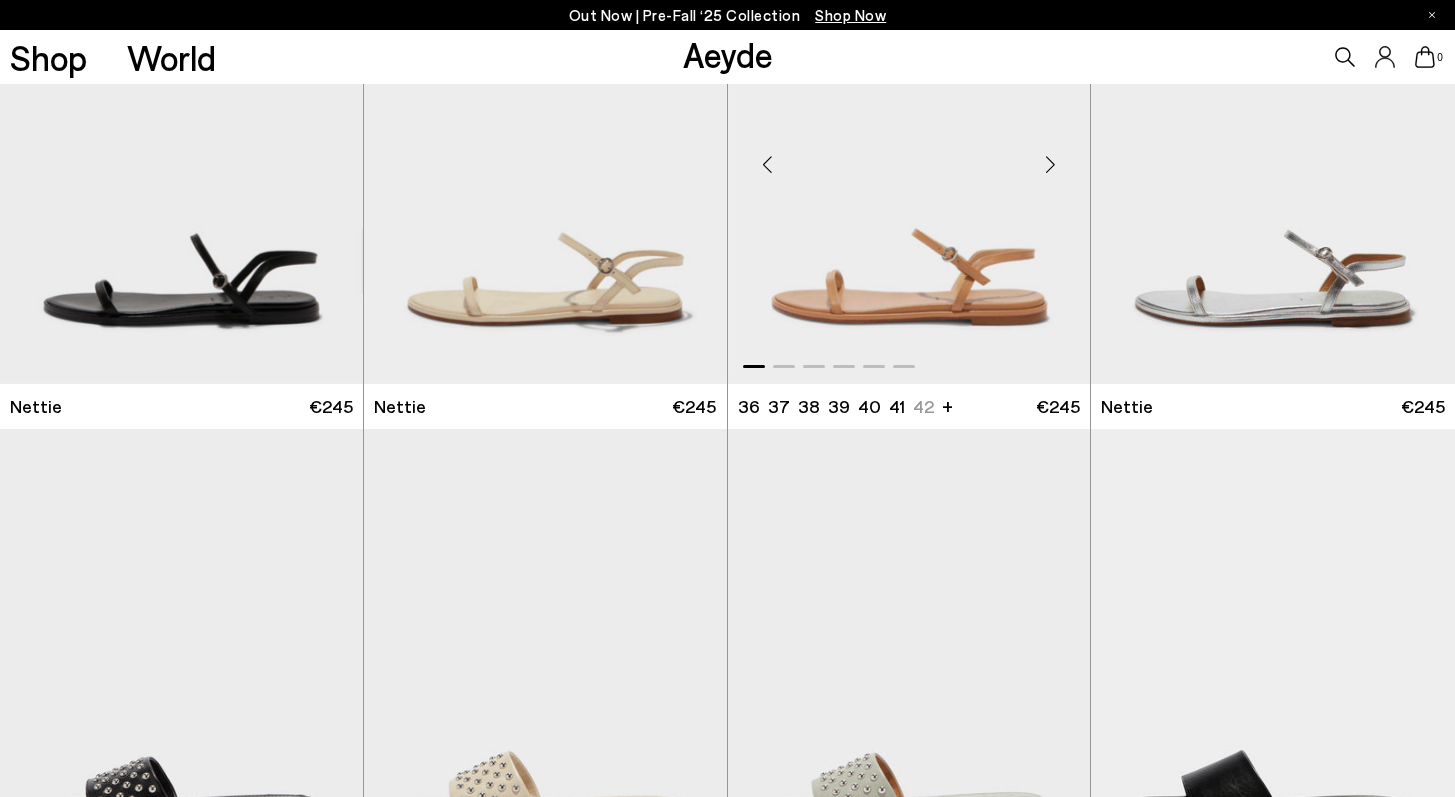 click at bounding box center [909, 156] 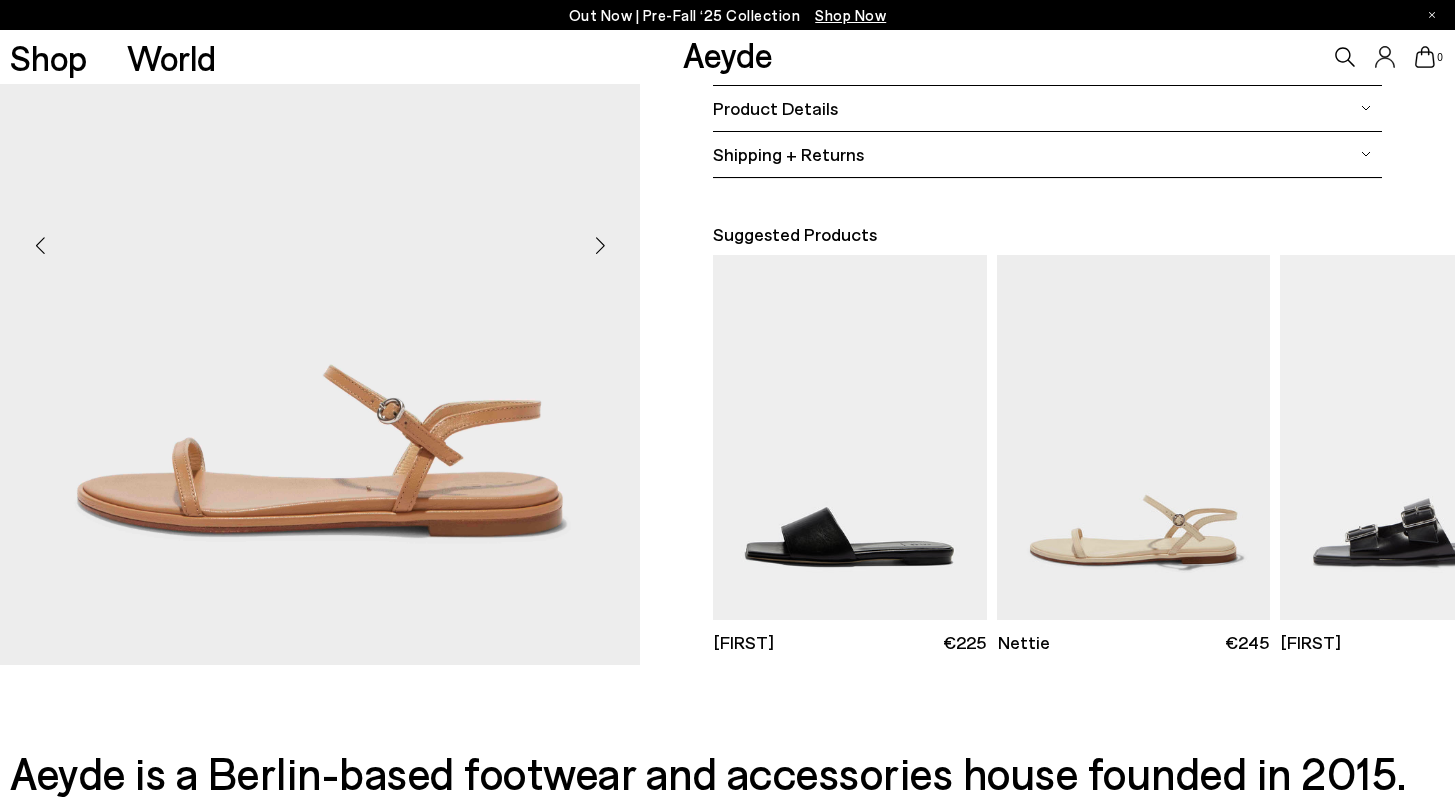scroll, scrollTop: 458, scrollLeft: 0, axis: vertical 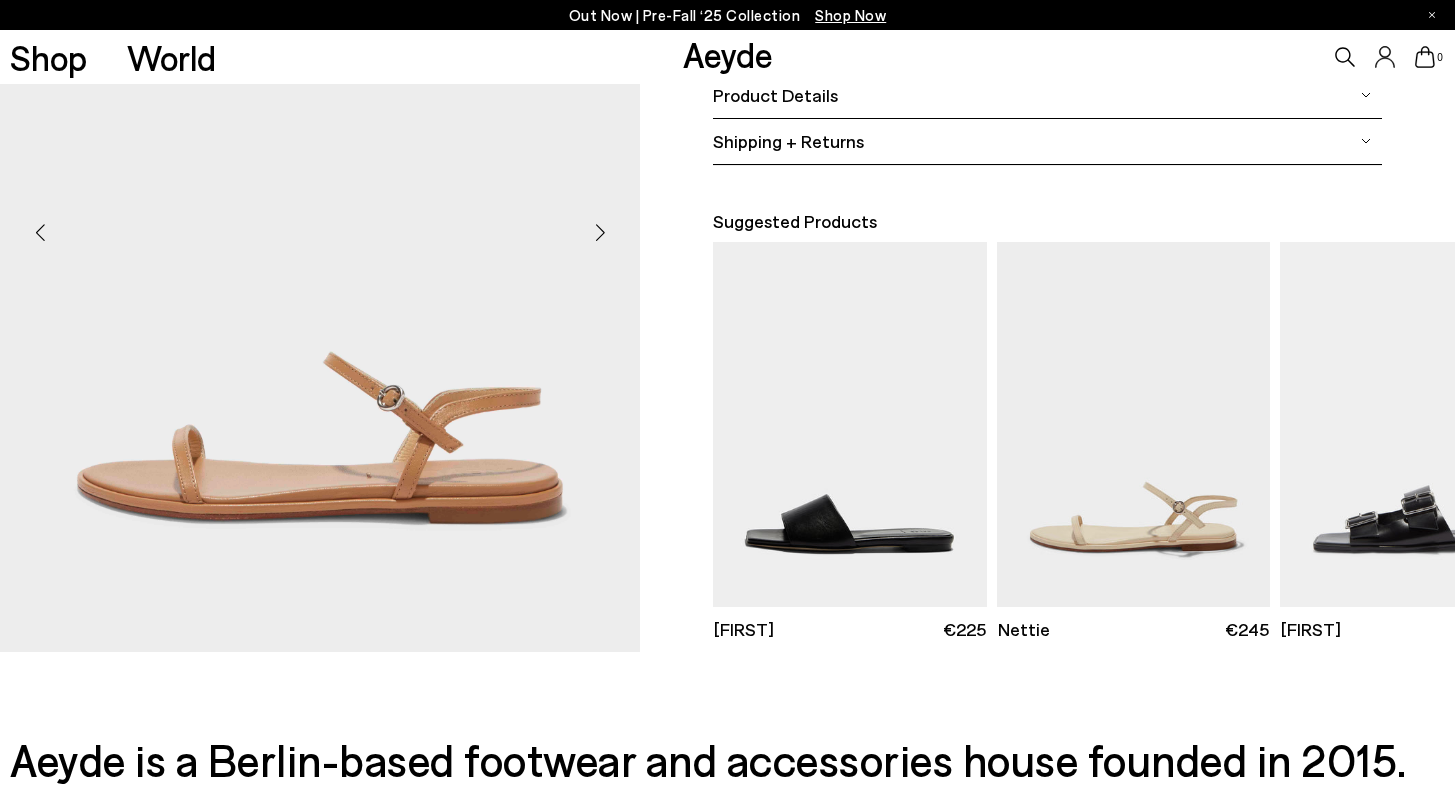 click at bounding box center (600, 233) 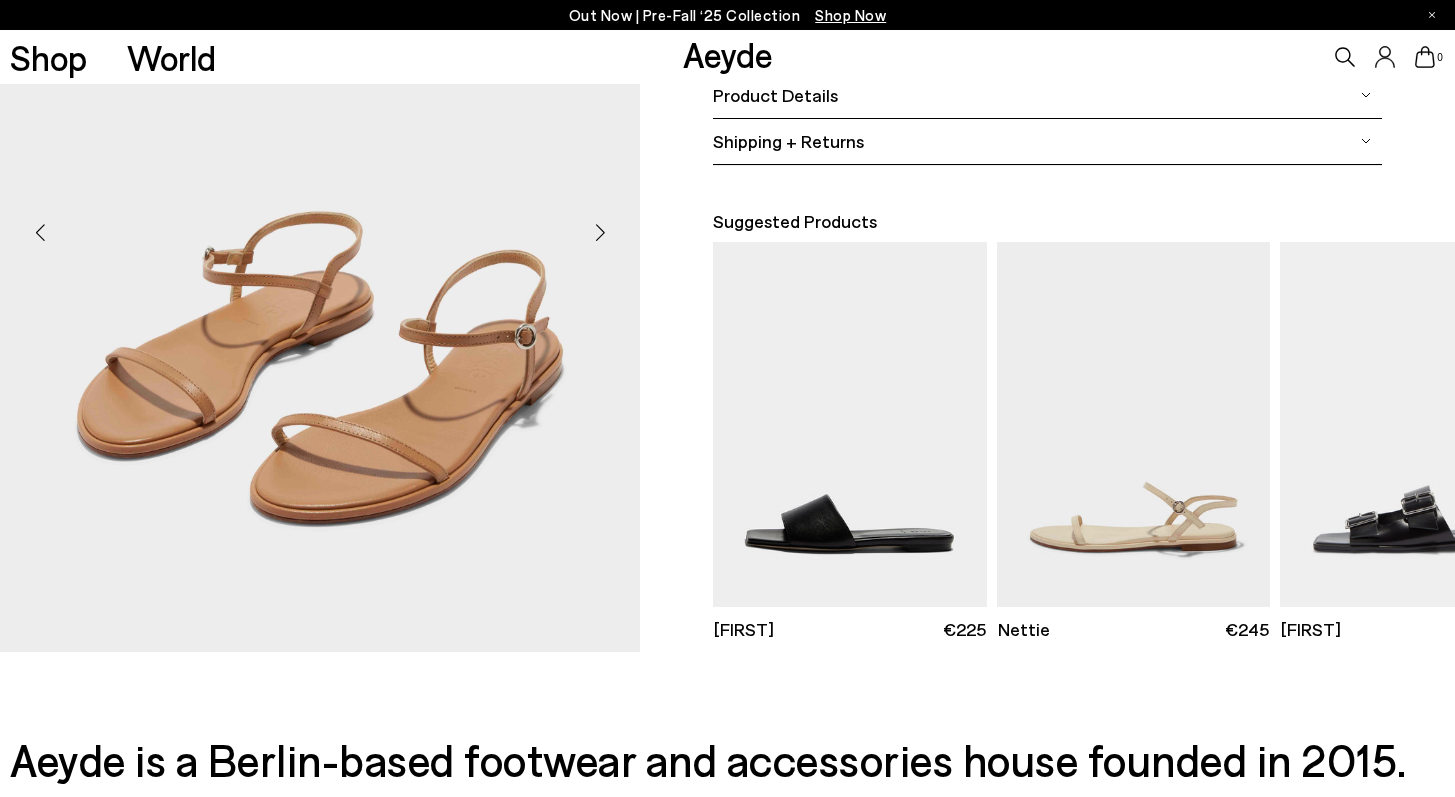 click at bounding box center [600, 233] 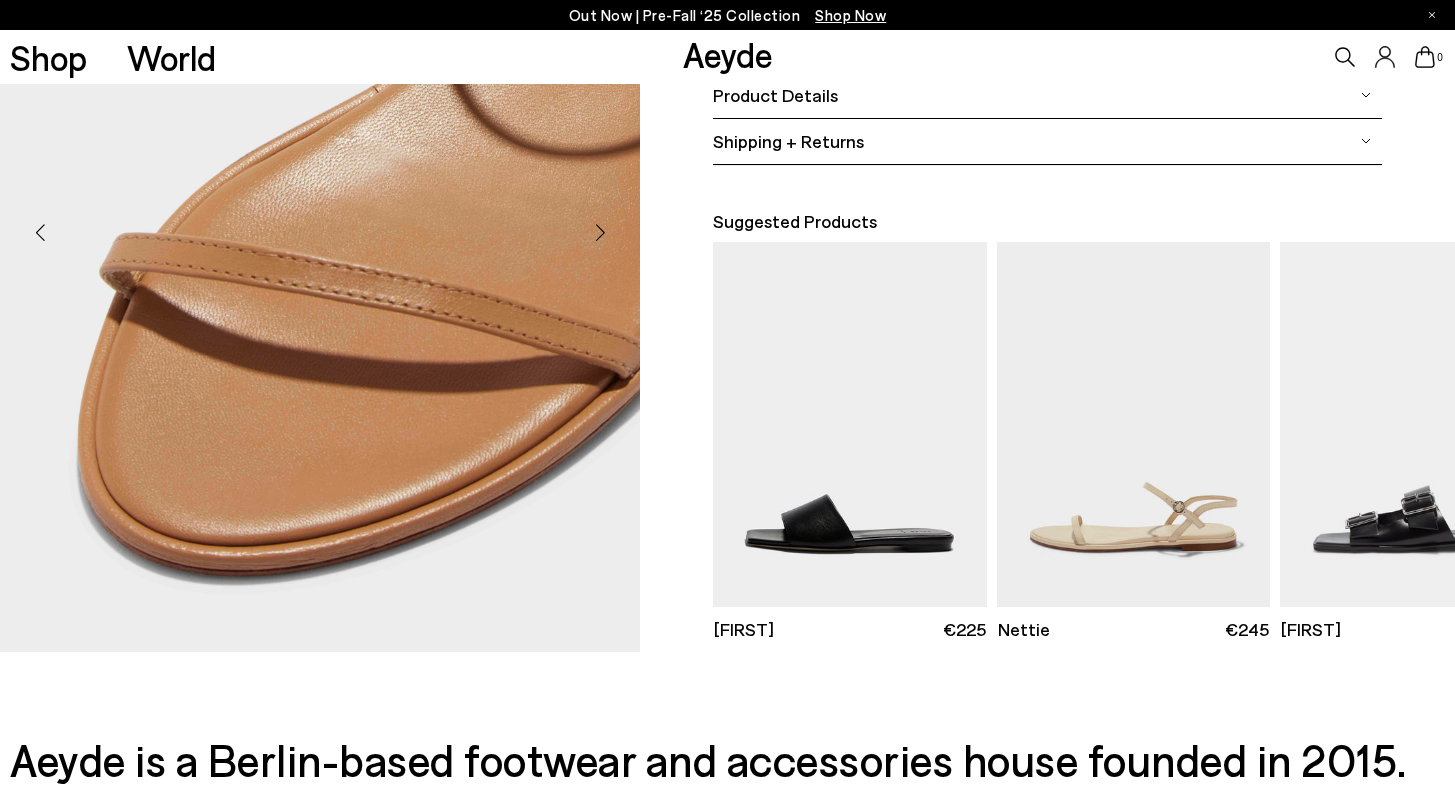 click at bounding box center [600, 233] 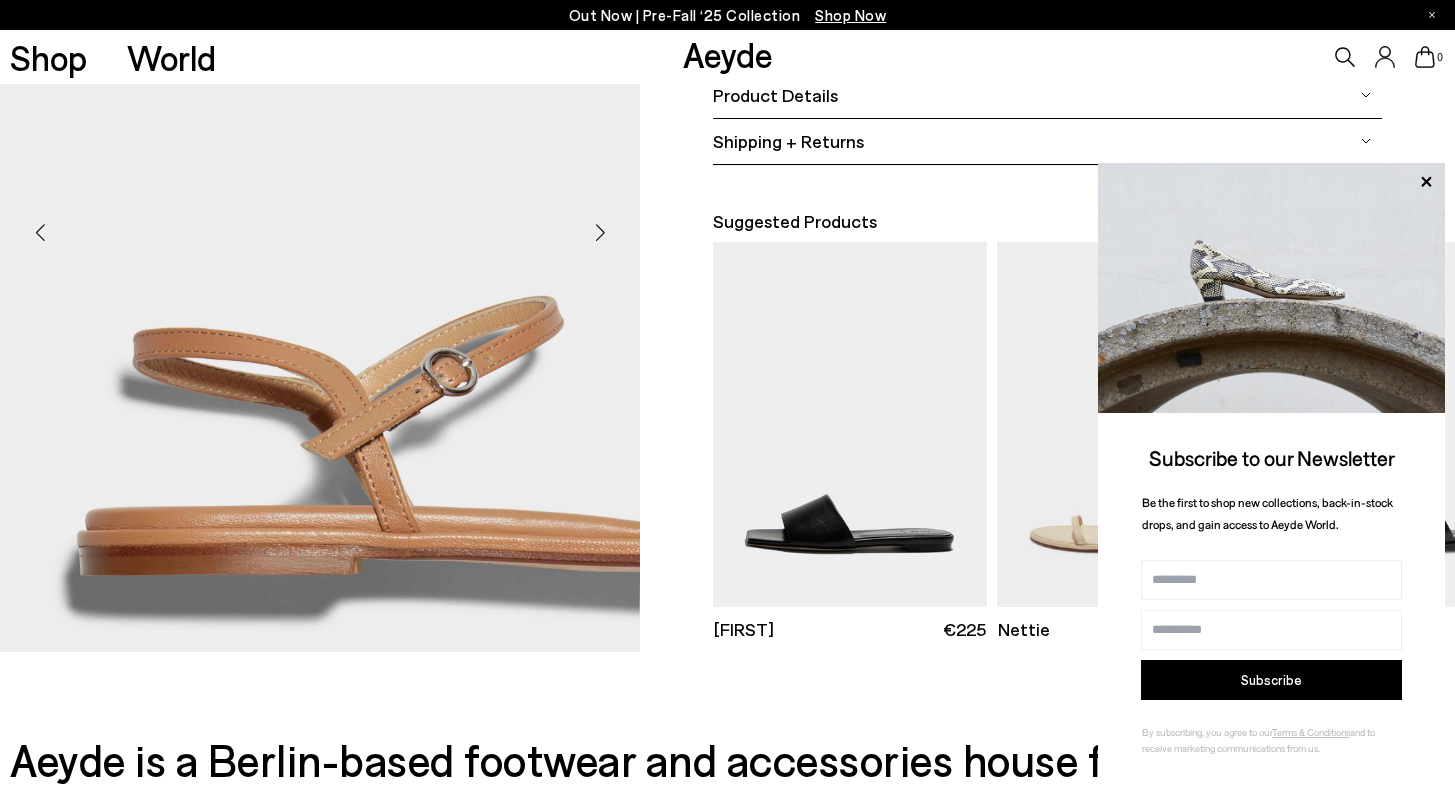 click at bounding box center (600, 233) 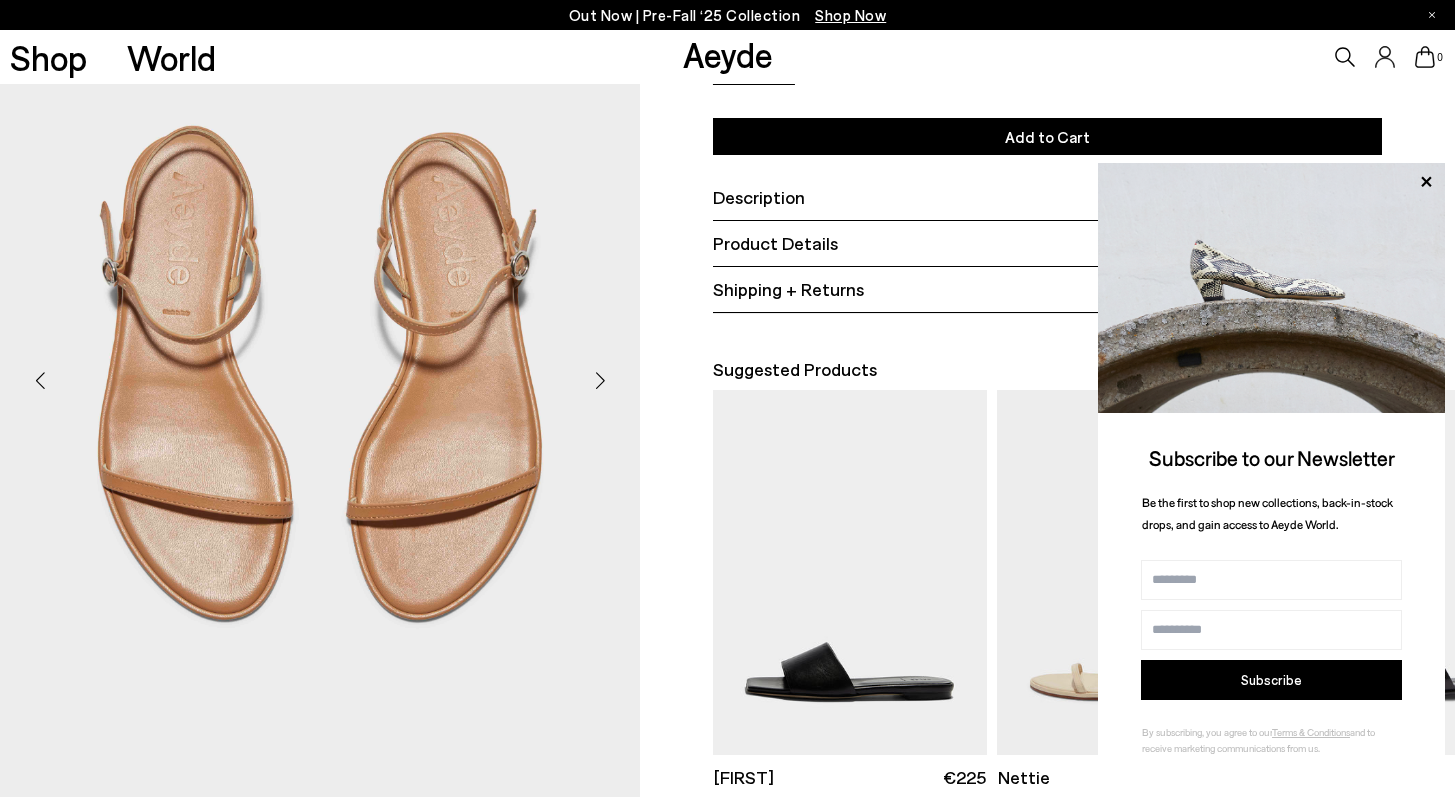 scroll, scrollTop: 296, scrollLeft: 0, axis: vertical 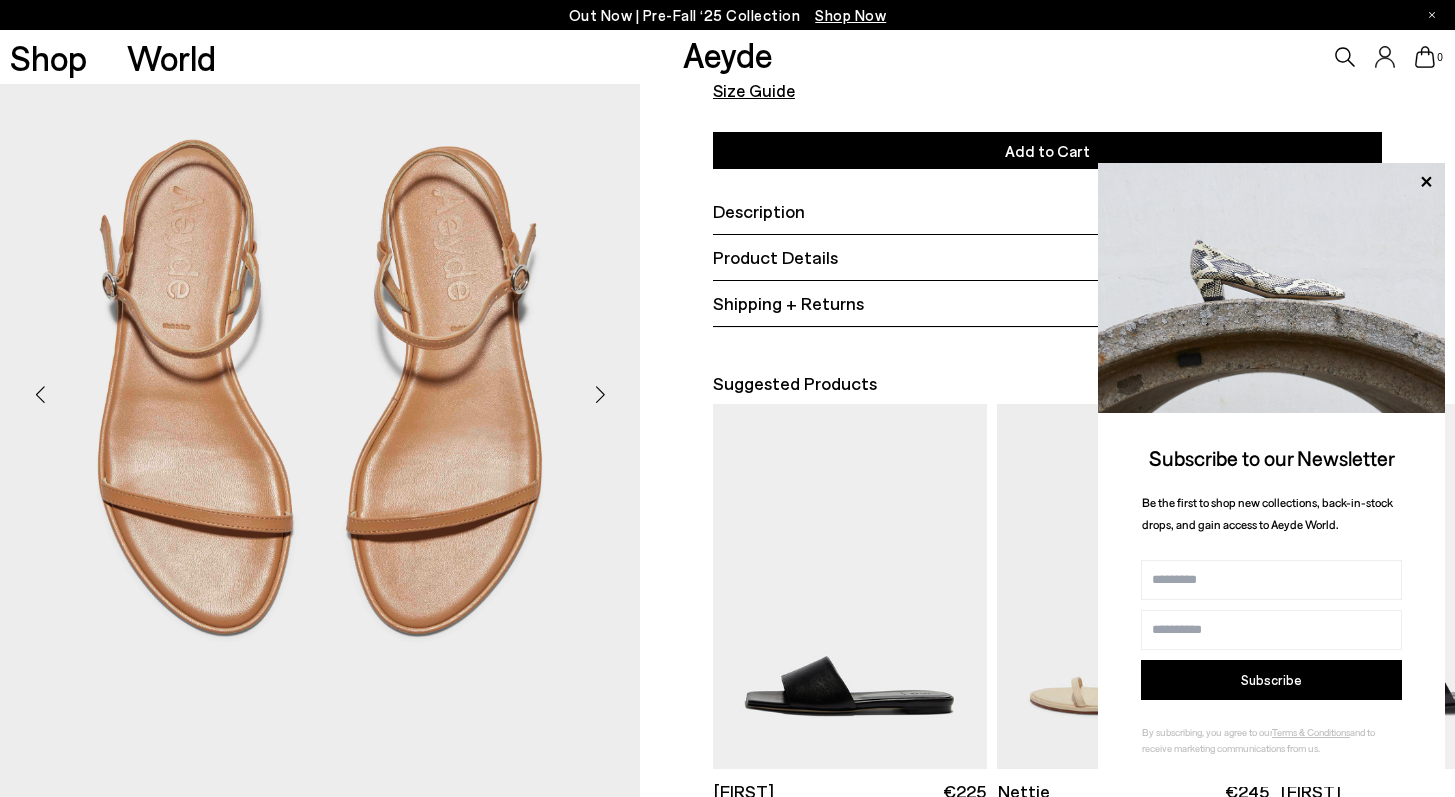 click at bounding box center (600, 395) 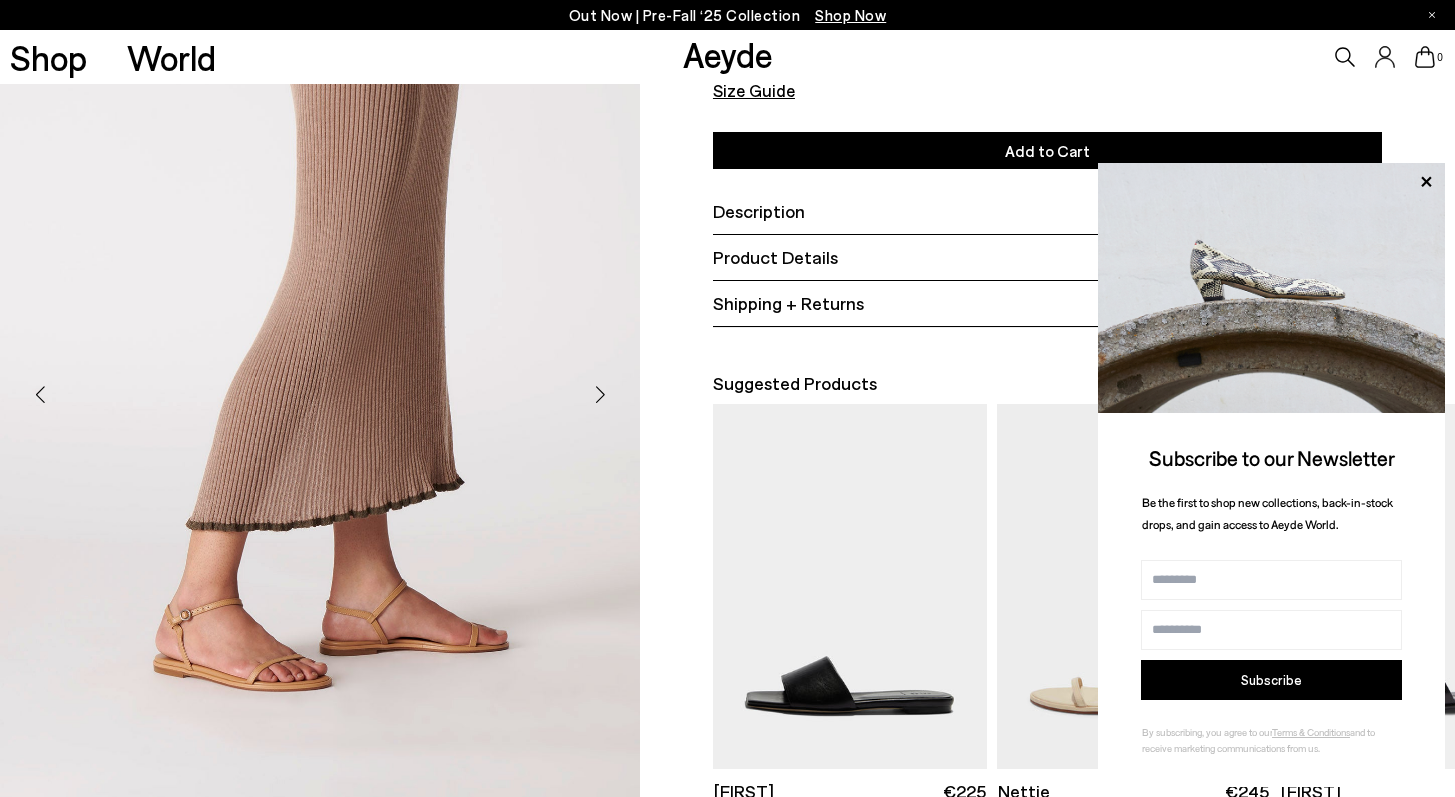 click at bounding box center [600, 395] 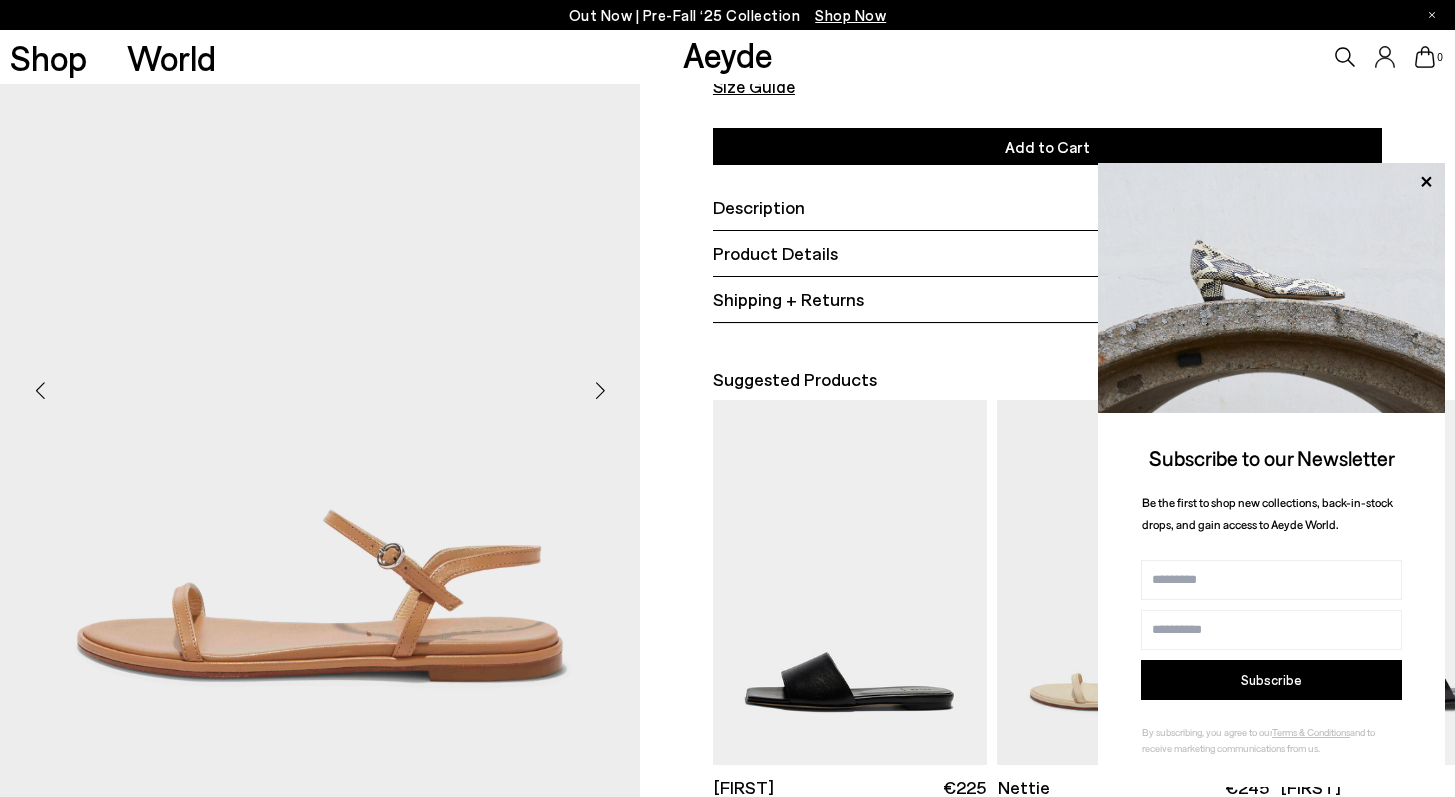 scroll, scrollTop: 299, scrollLeft: 0, axis: vertical 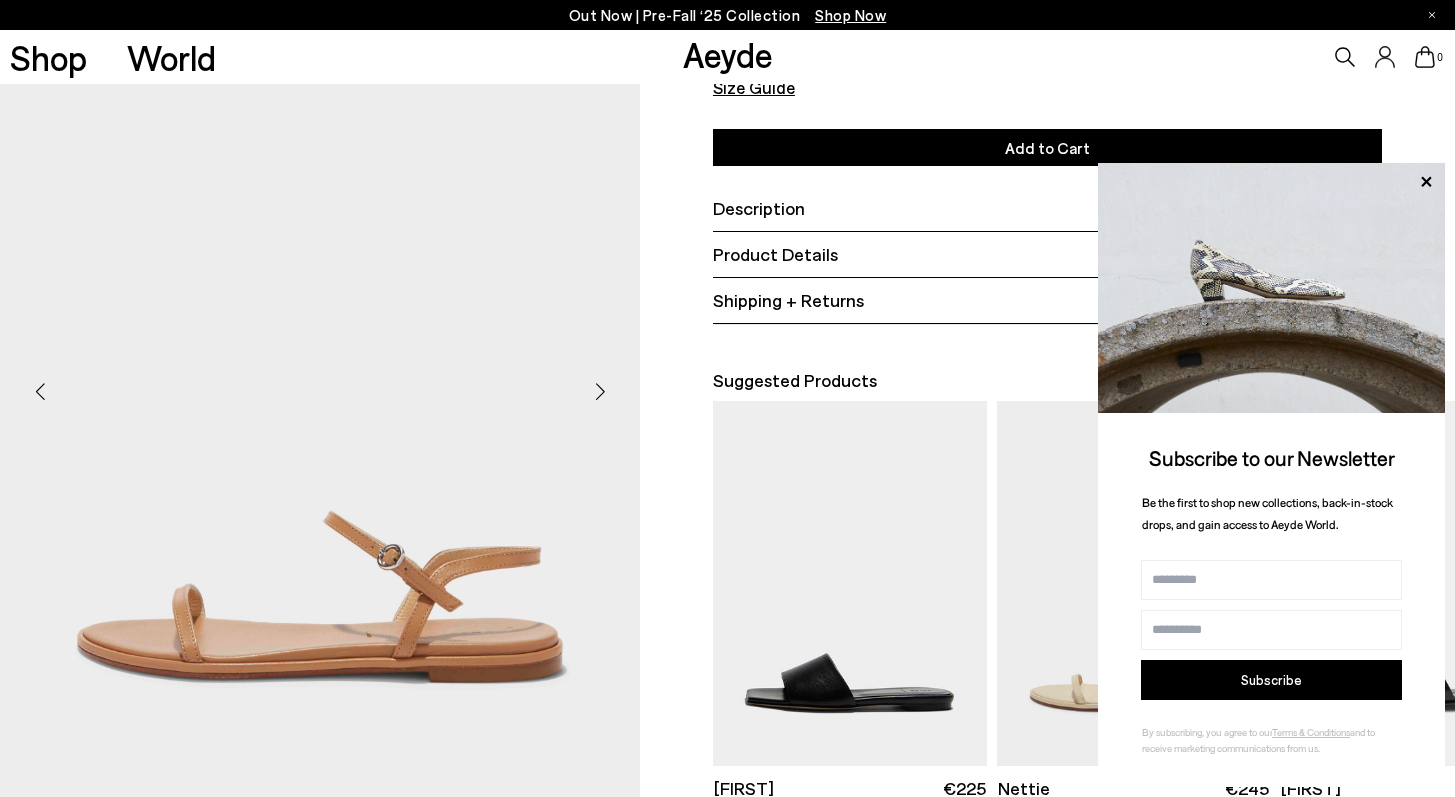 click at bounding box center [40, 392] 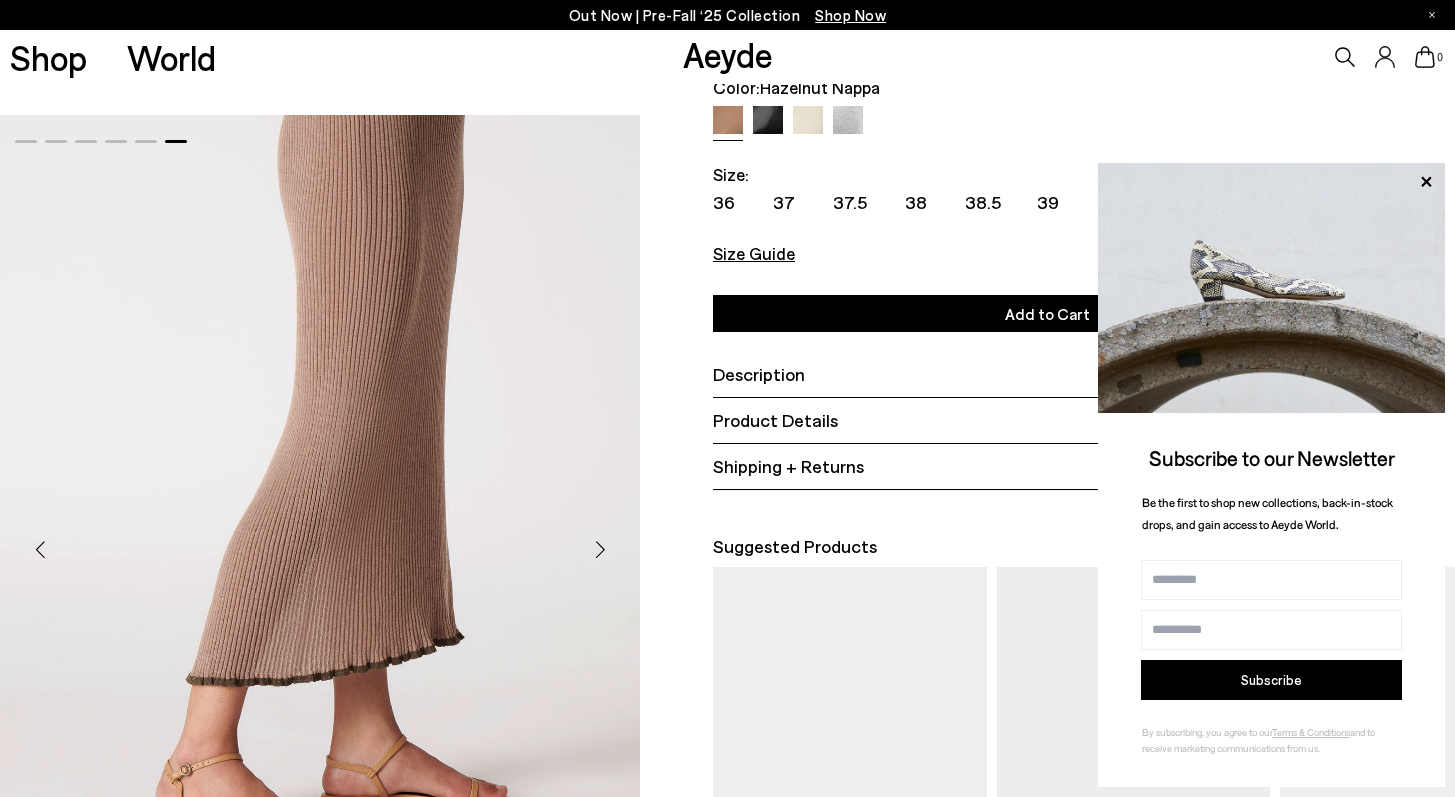 scroll, scrollTop: 0, scrollLeft: 0, axis: both 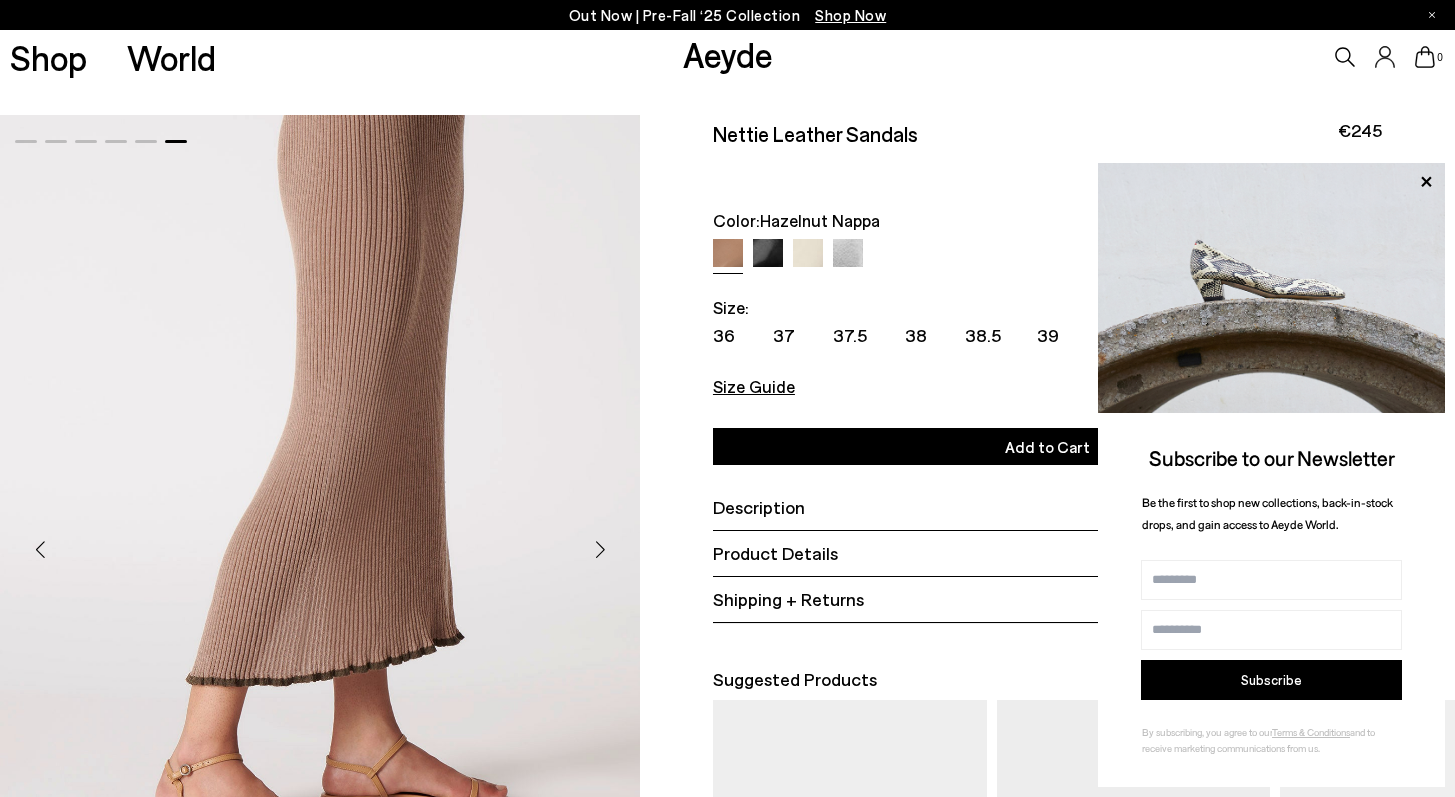 click on "Size Guide" at bounding box center (754, 386) 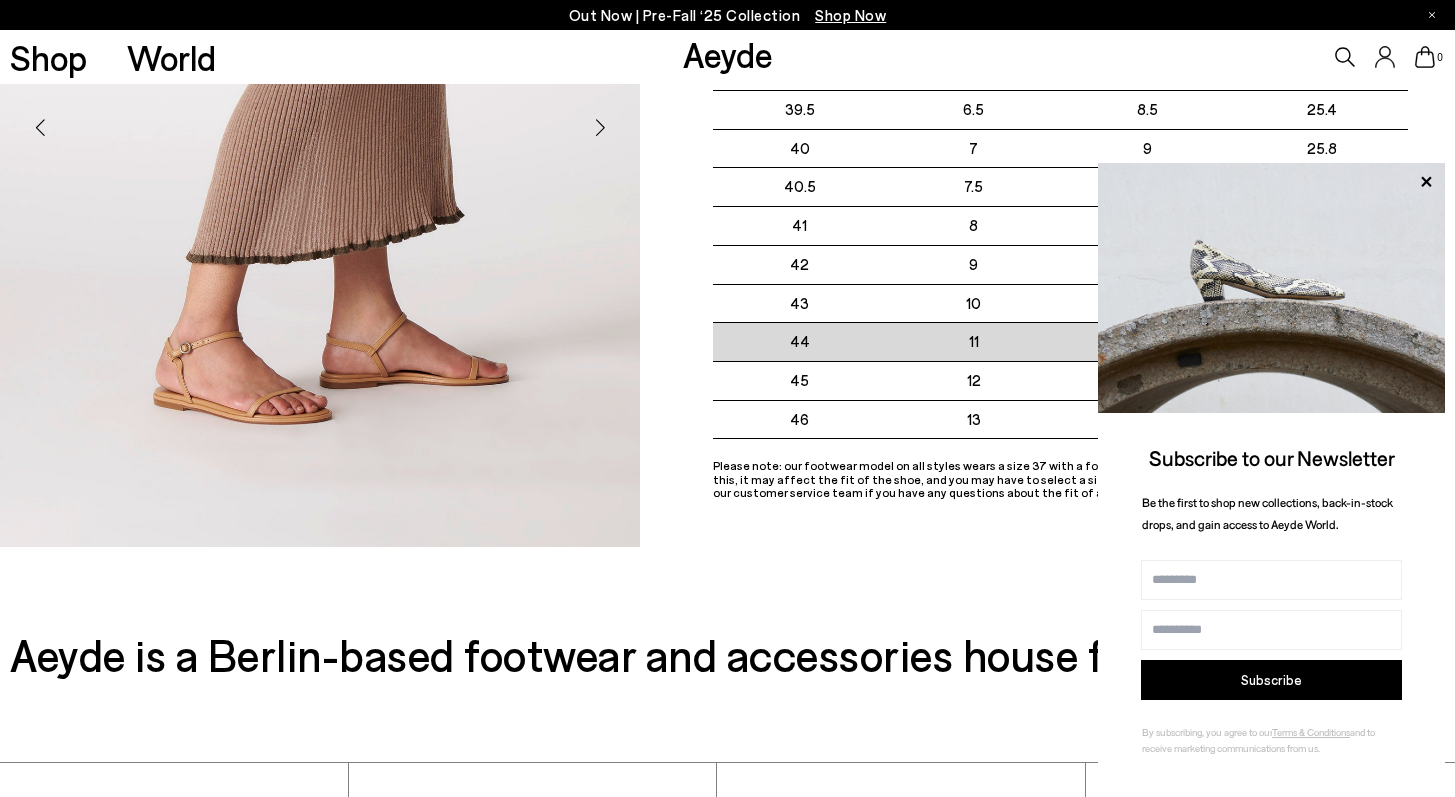 scroll, scrollTop: 202, scrollLeft: 0, axis: vertical 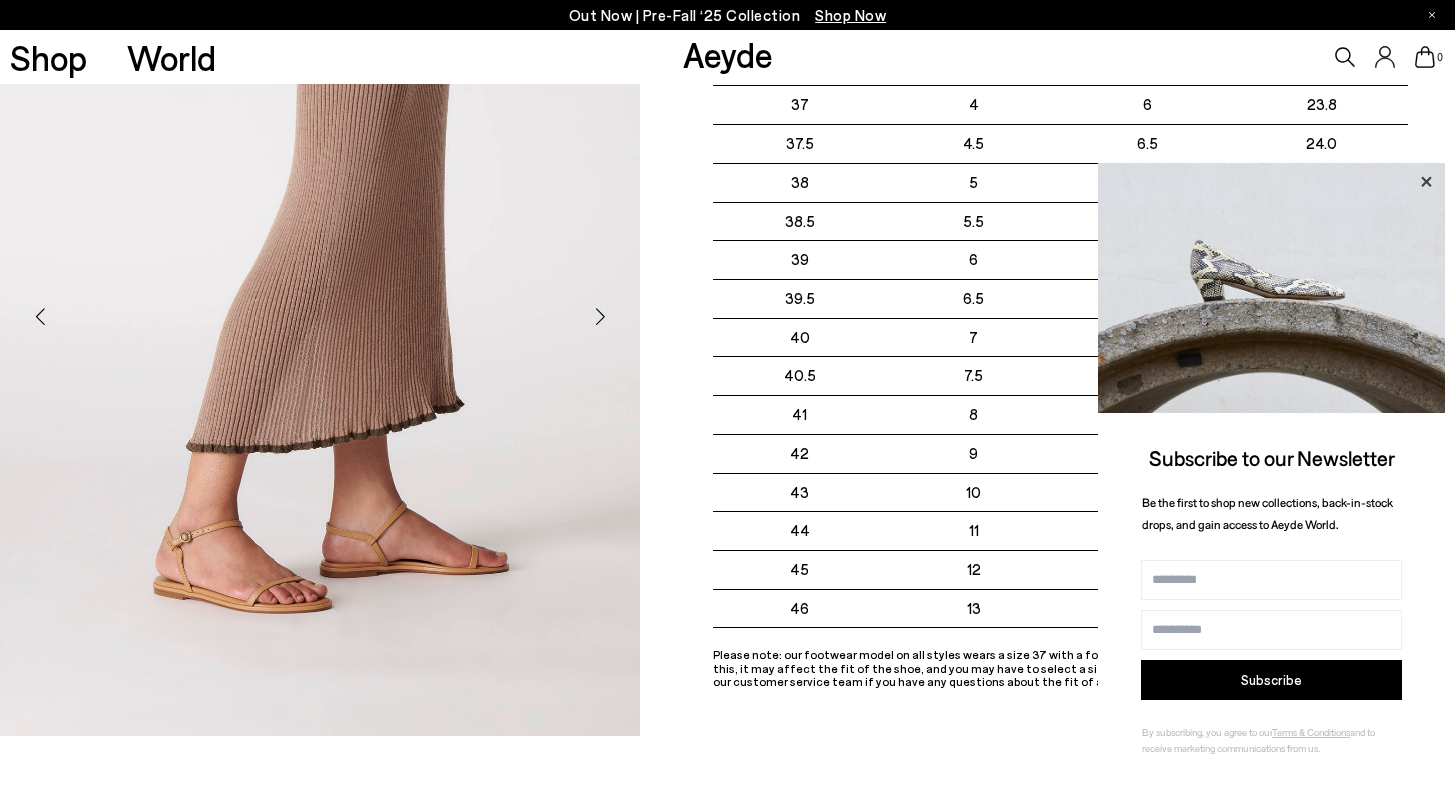 click 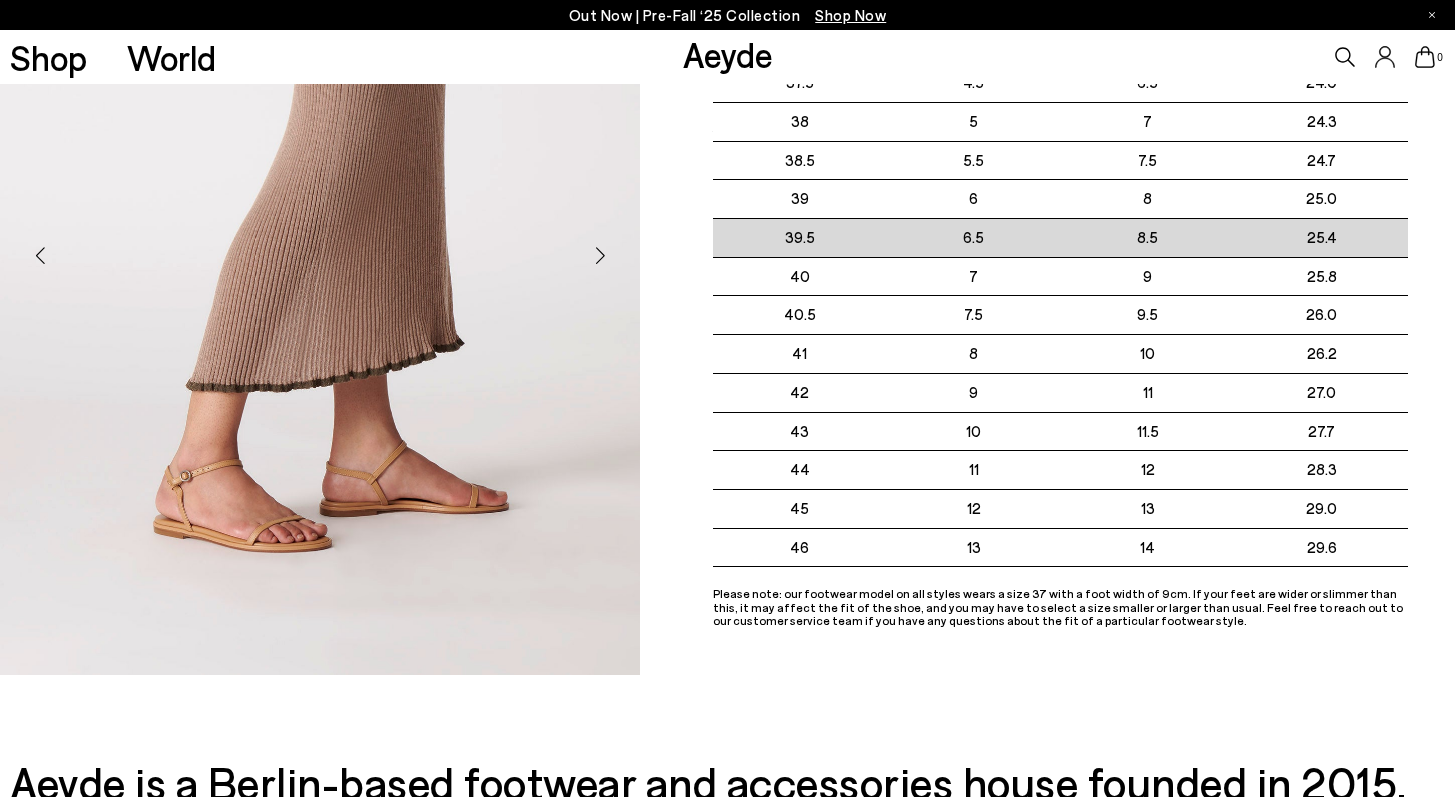 scroll, scrollTop: 0, scrollLeft: 0, axis: both 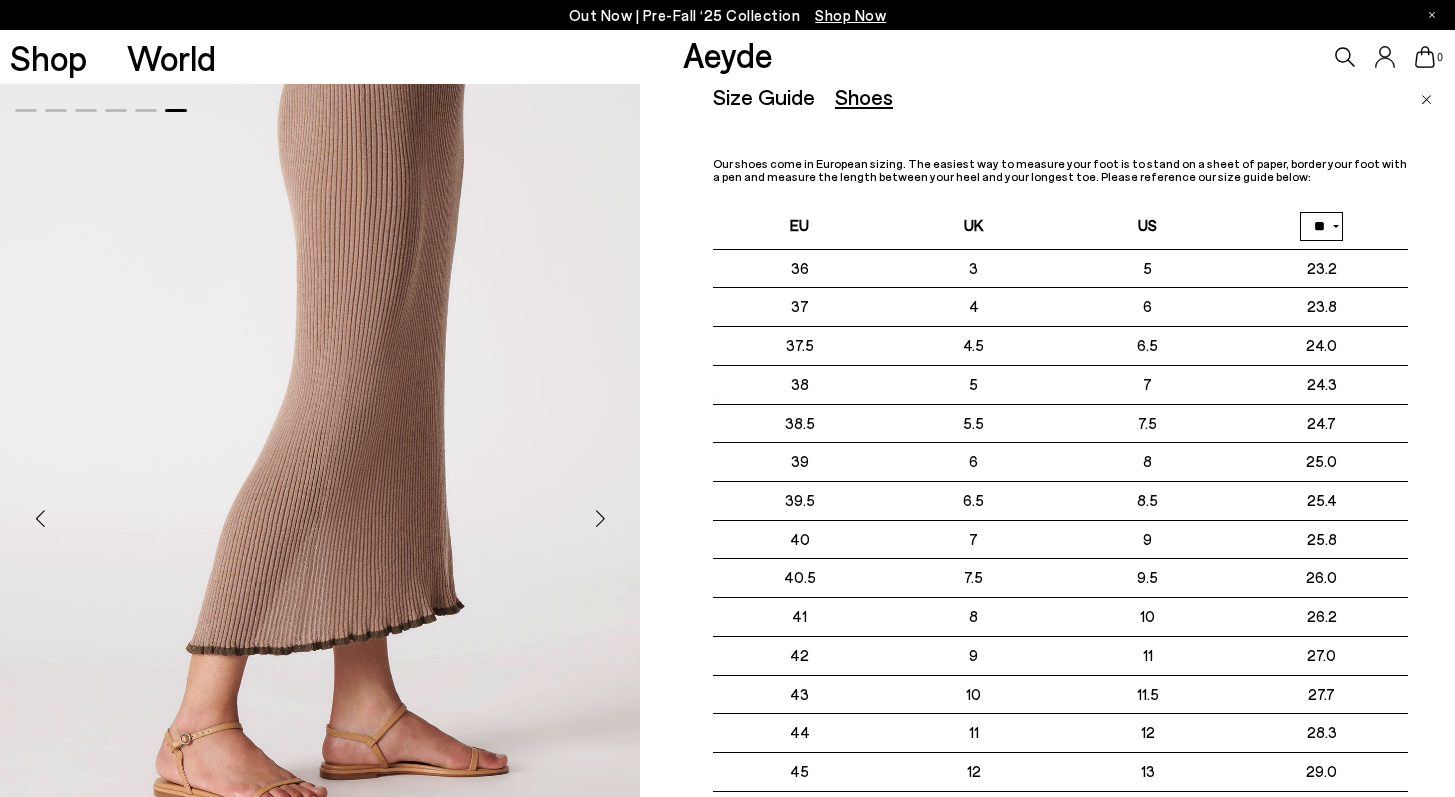 click at bounding box center (1426, 100) 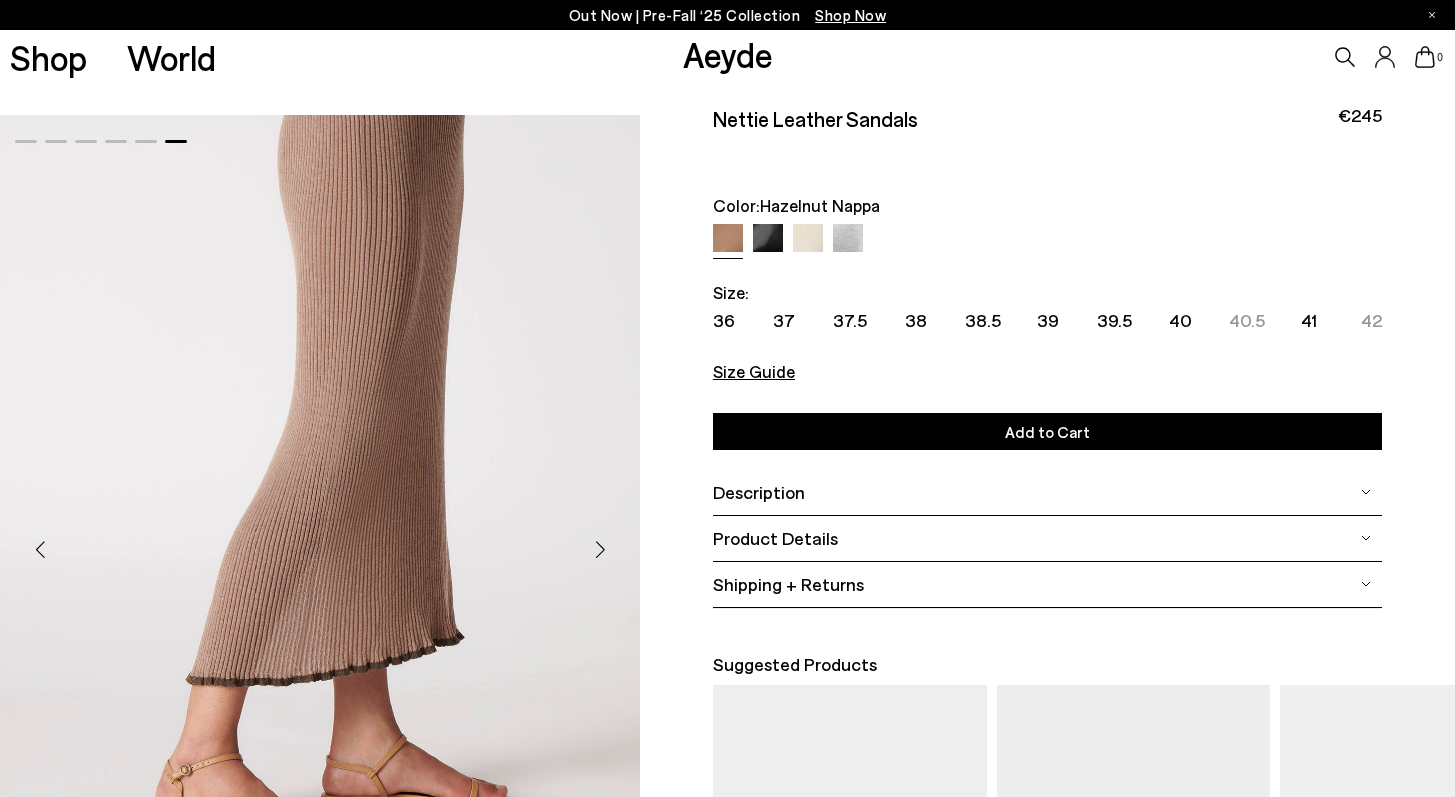 scroll, scrollTop: 0, scrollLeft: 0, axis: both 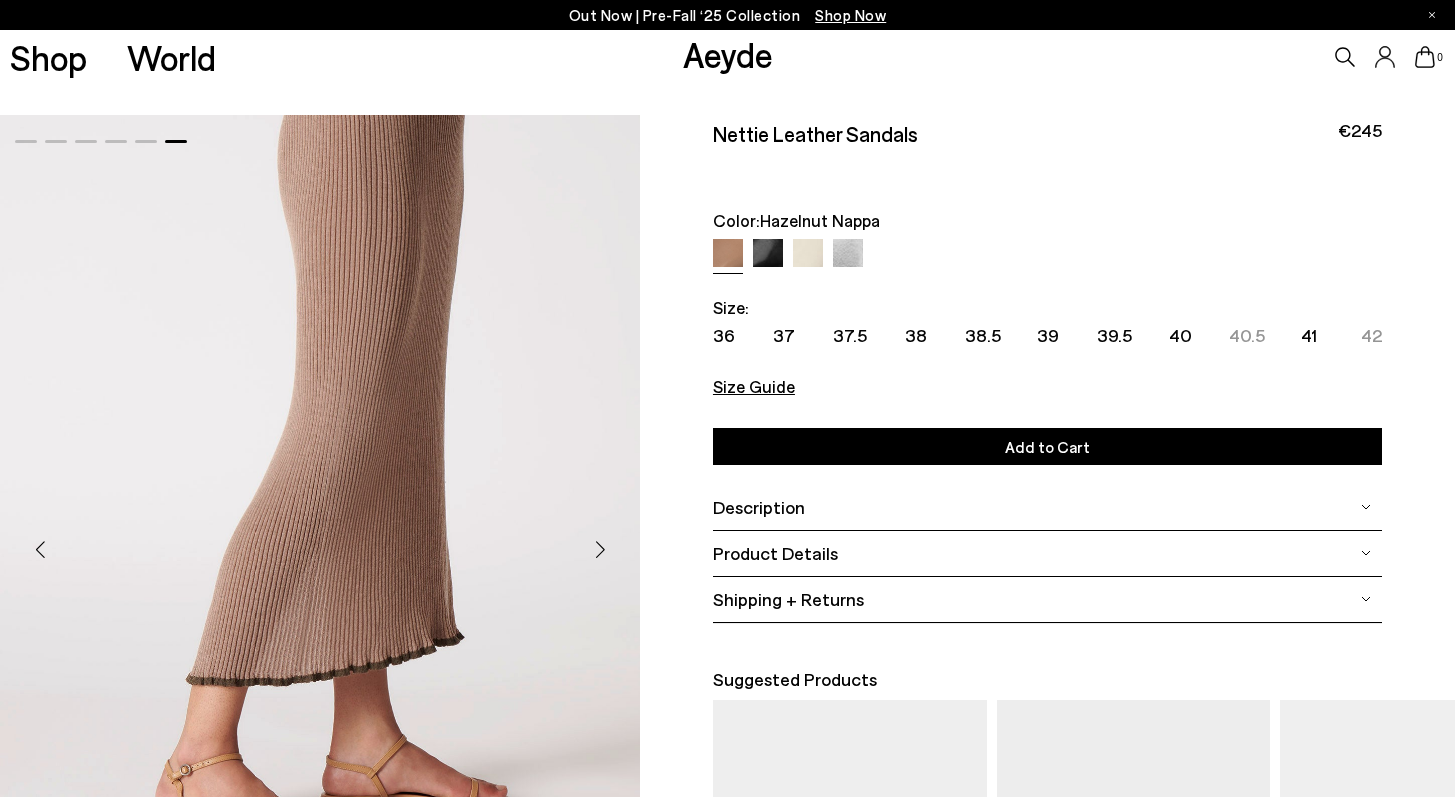 click on "Size Guide" at bounding box center (754, 386) 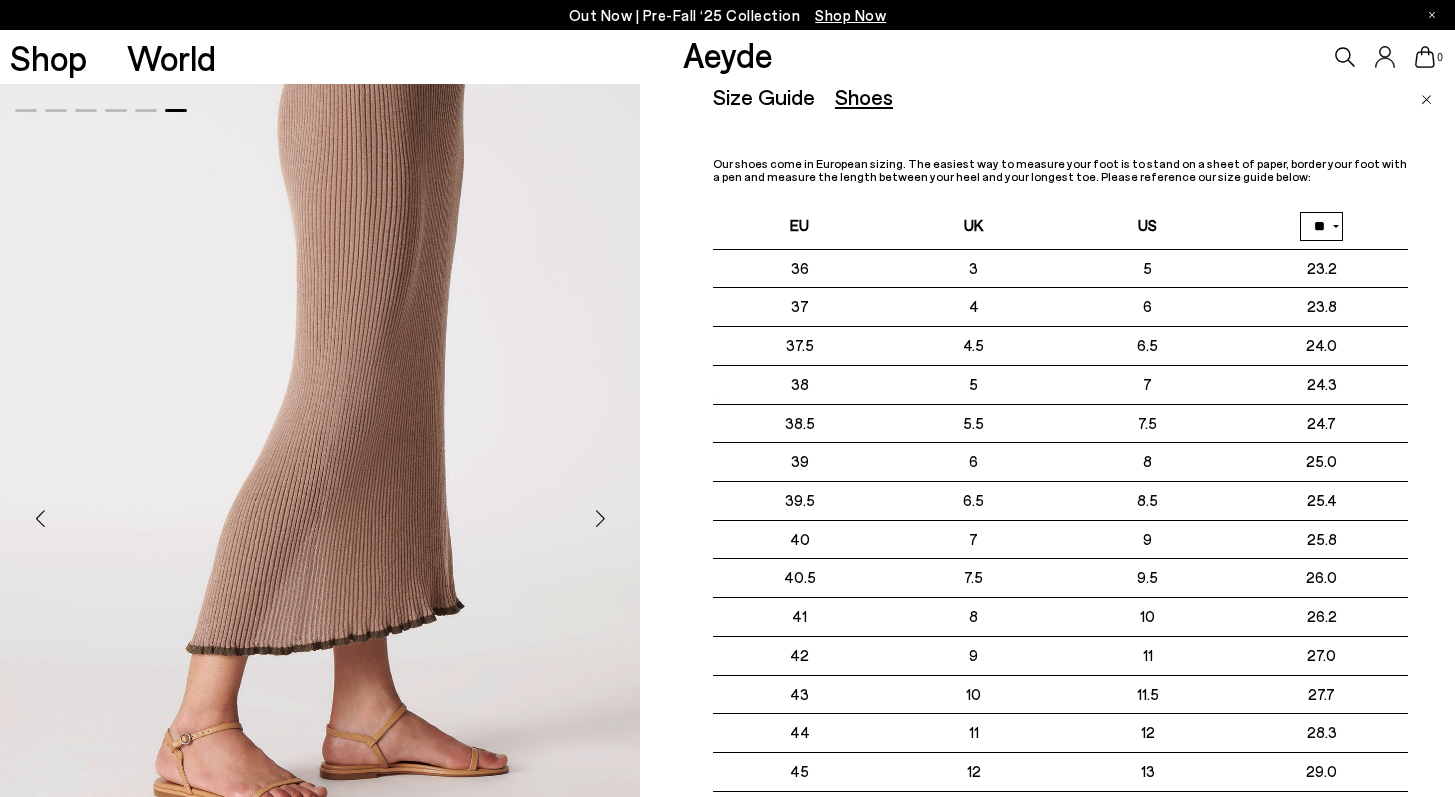 click on "Size Guide
Shoes
Belt
Our shoes come in European sizing. The easiest way to measure your foot is to stand on a sheet of paper, border your foot with a pen and measure the length between your heel and your longest toe. Please reference our size guide below:
EU
UK US
** **" at bounding box center [1084, 482] 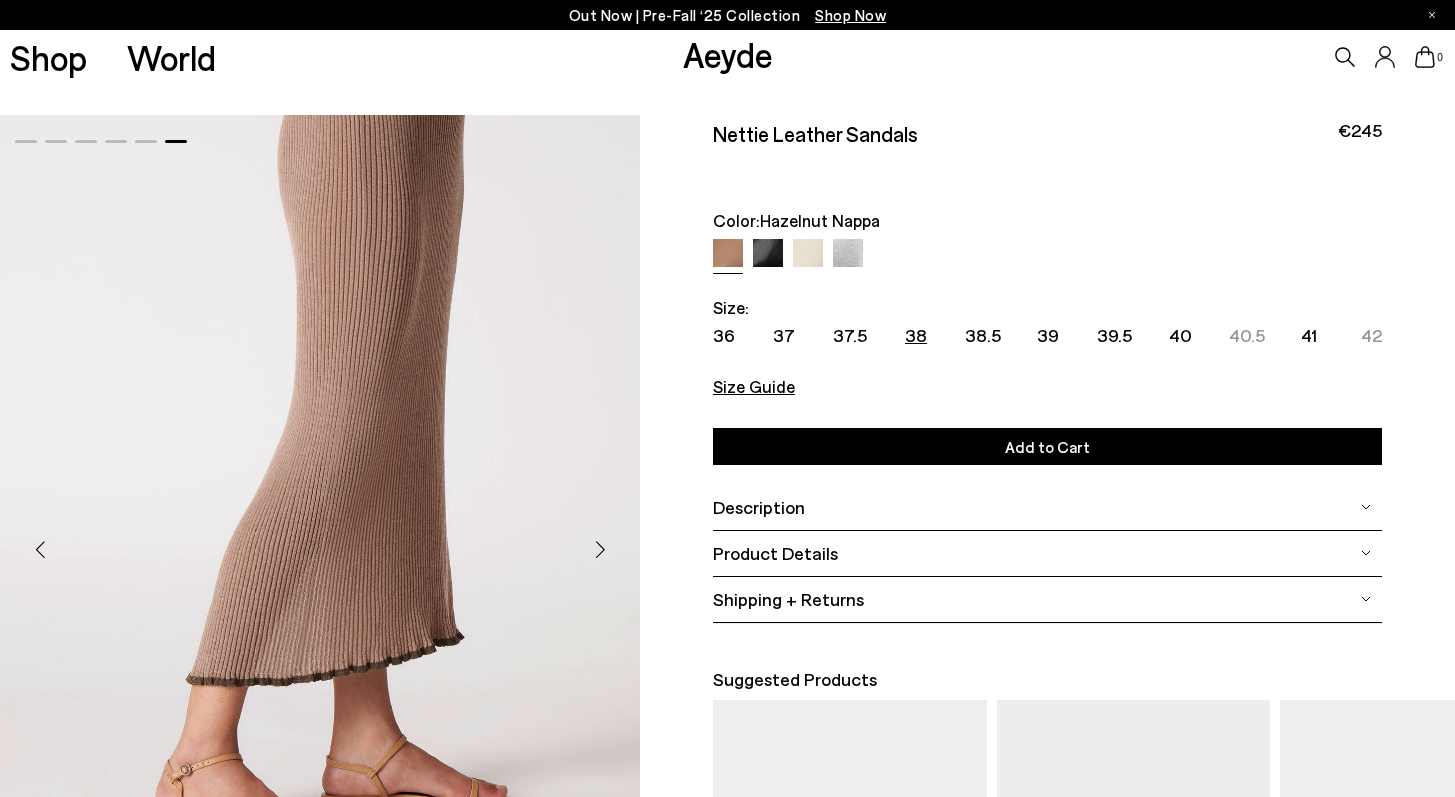 click on "38" at bounding box center [916, 335] 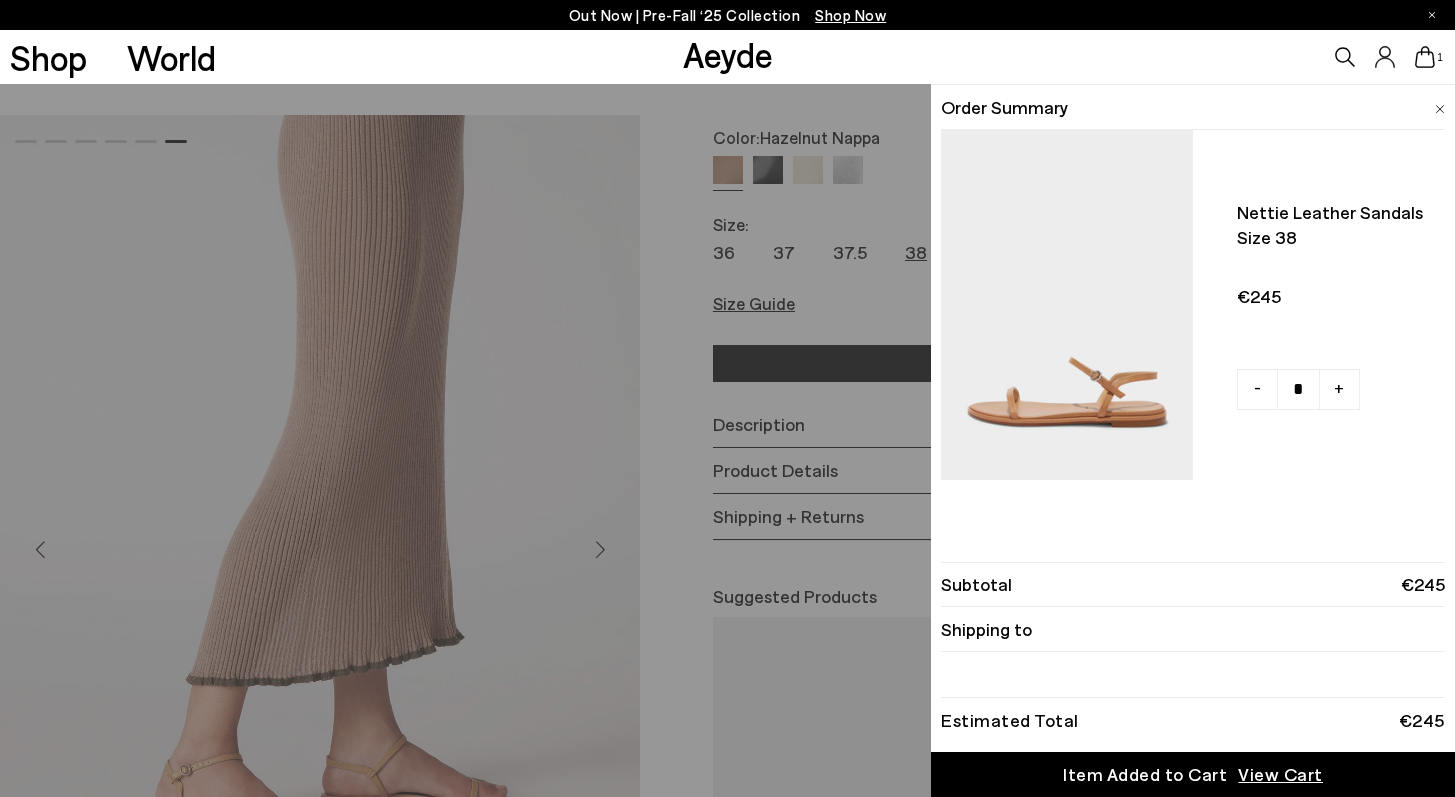 scroll, scrollTop: 95, scrollLeft: 0, axis: vertical 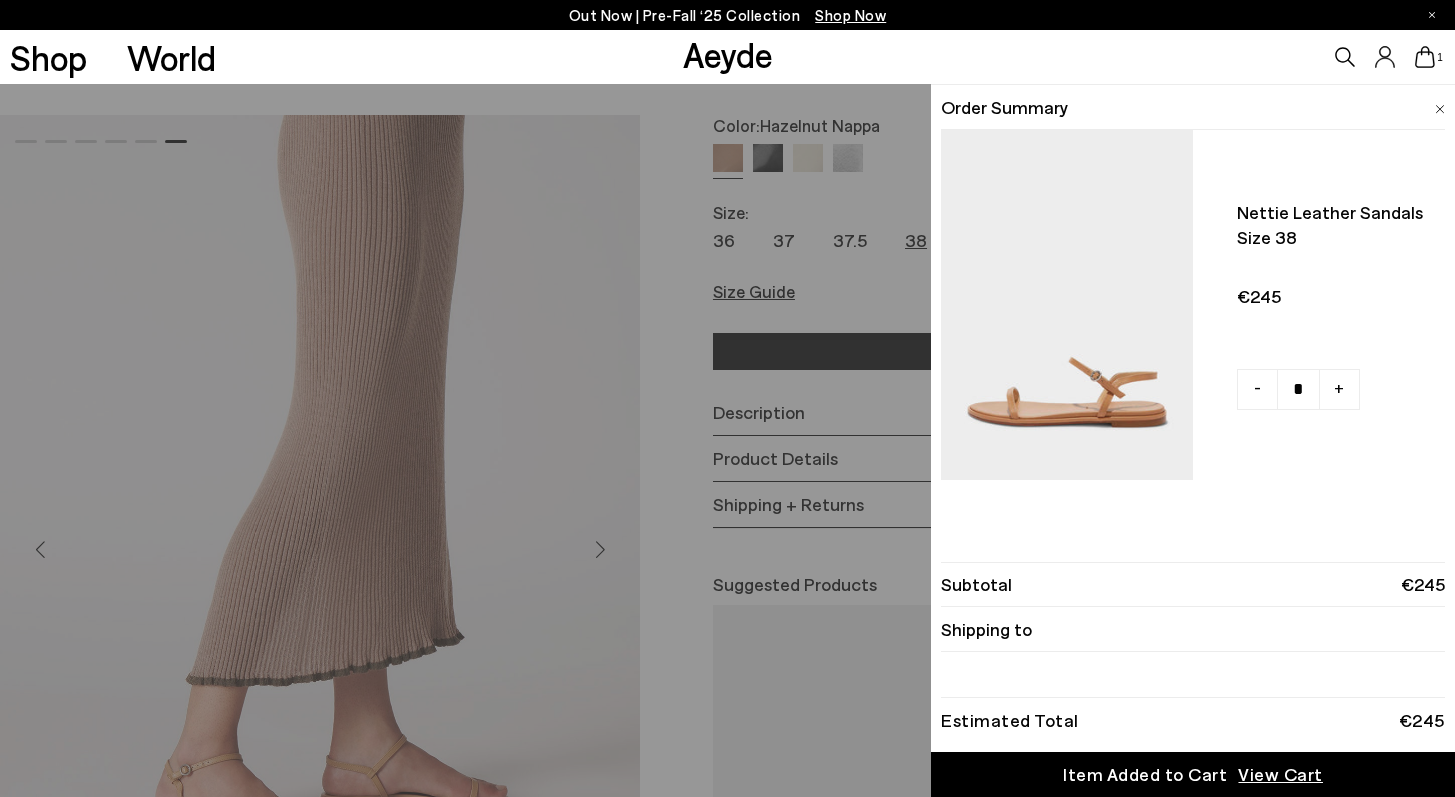 click on "View Cart" at bounding box center (1280, 774) 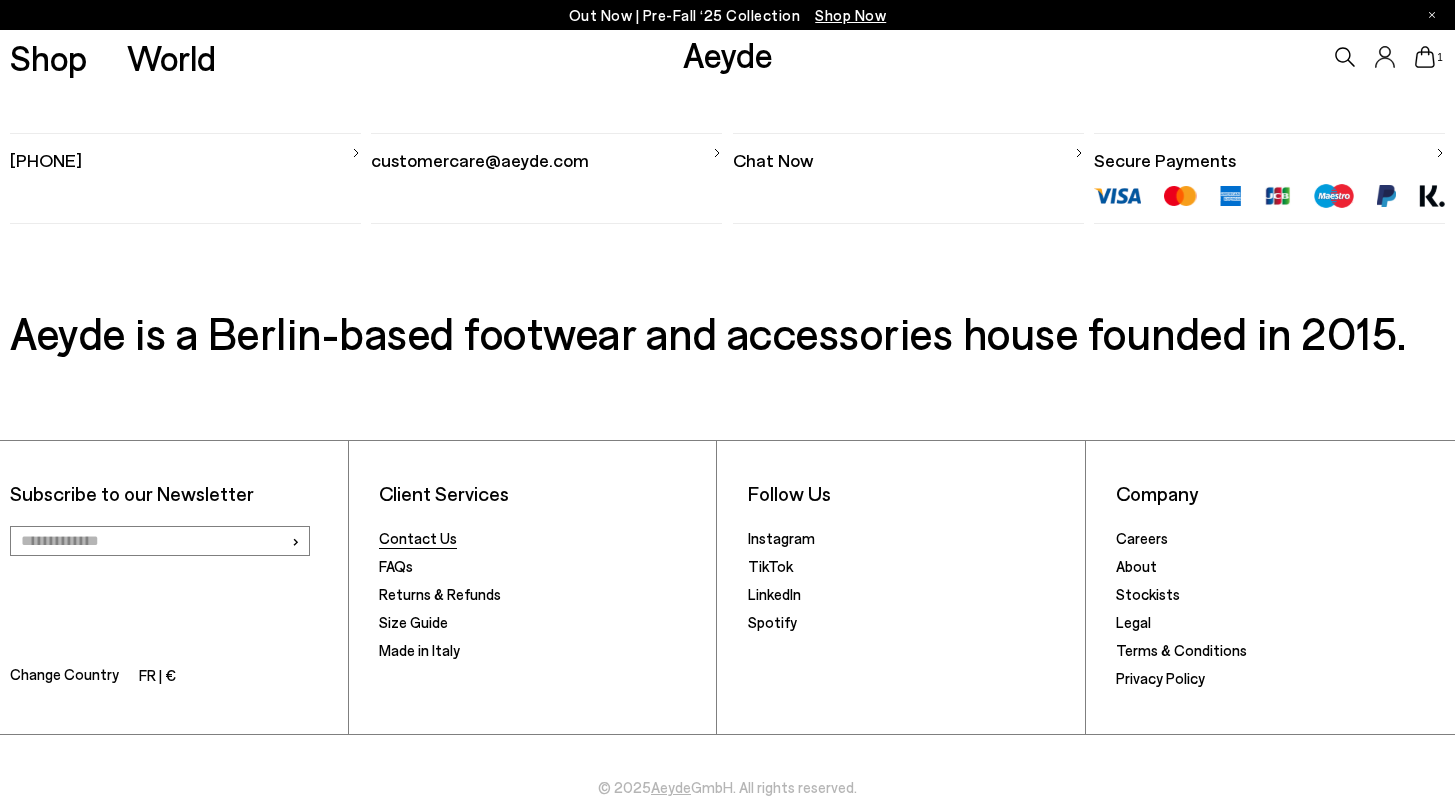 scroll, scrollTop: 1167, scrollLeft: 0, axis: vertical 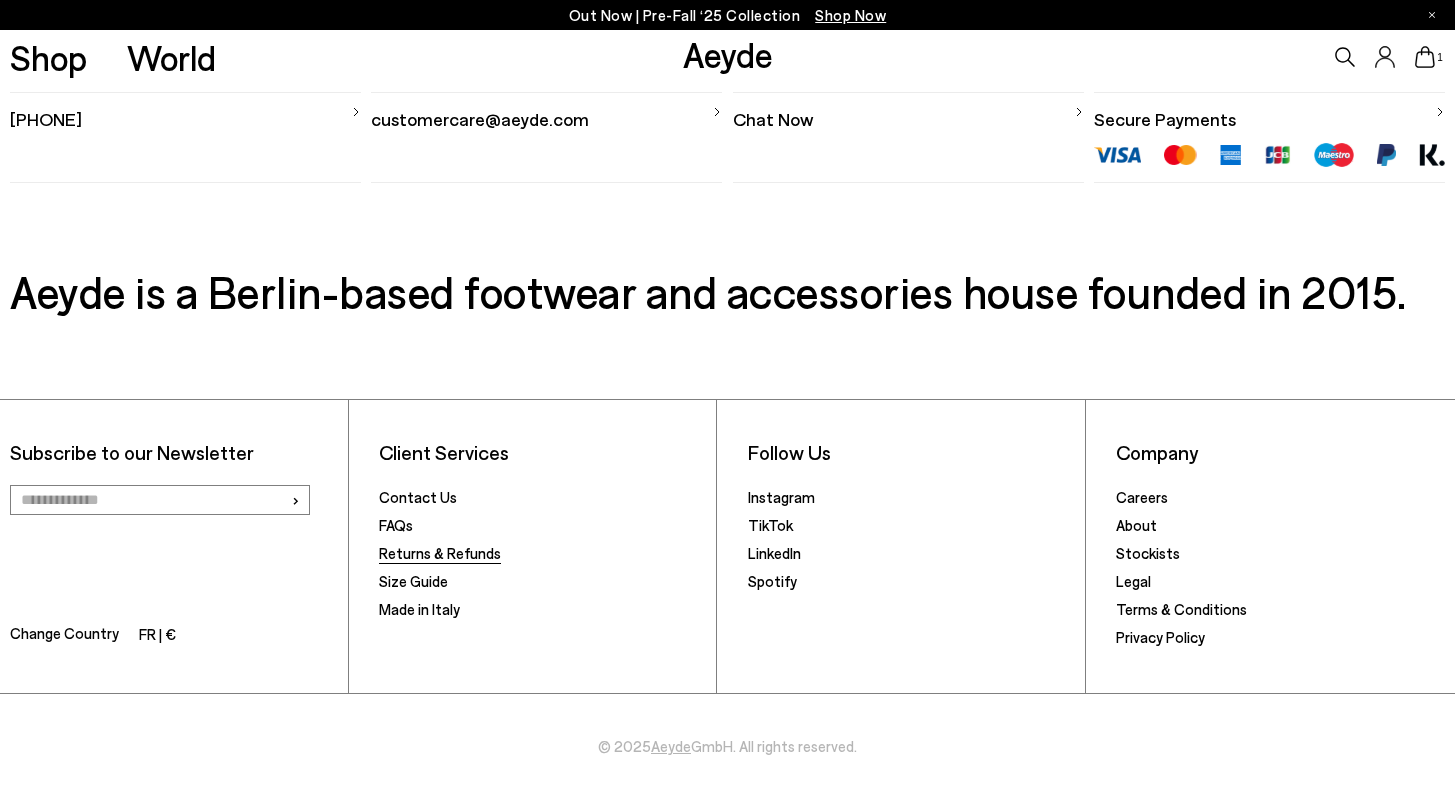 click on "Returns & Refunds" at bounding box center (440, 553) 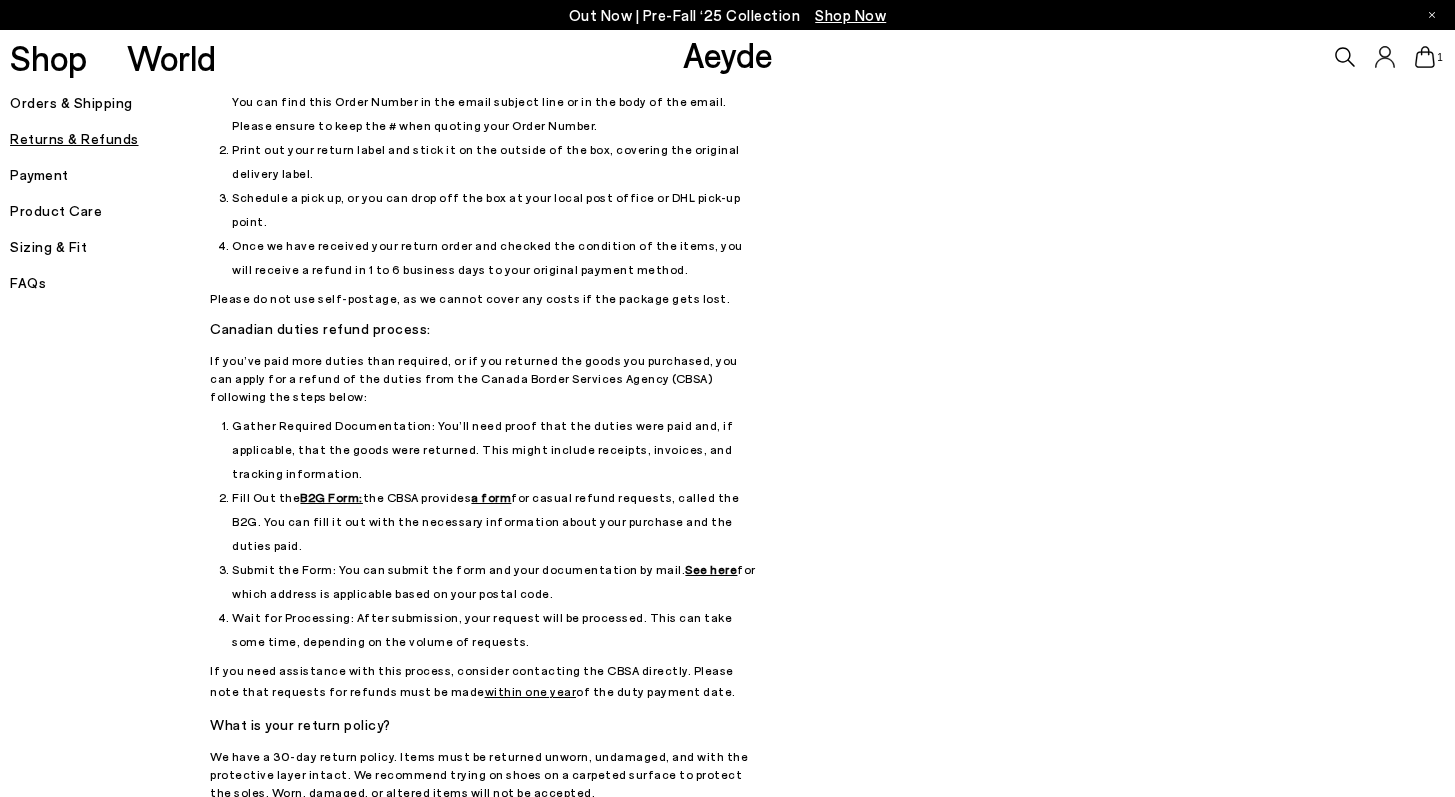 scroll, scrollTop: 0, scrollLeft: 0, axis: both 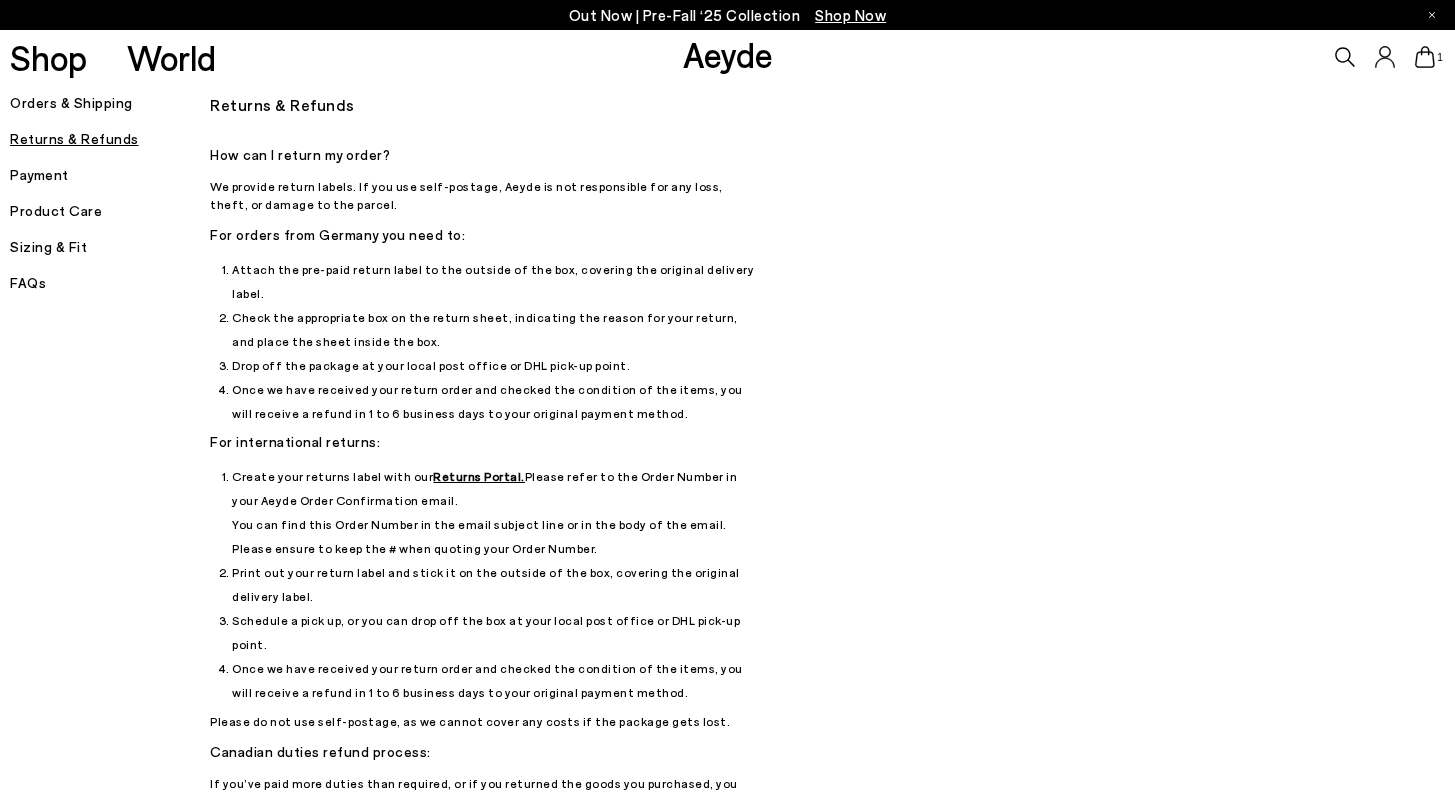 click on "Orders & Shipping" at bounding box center [110, 103] 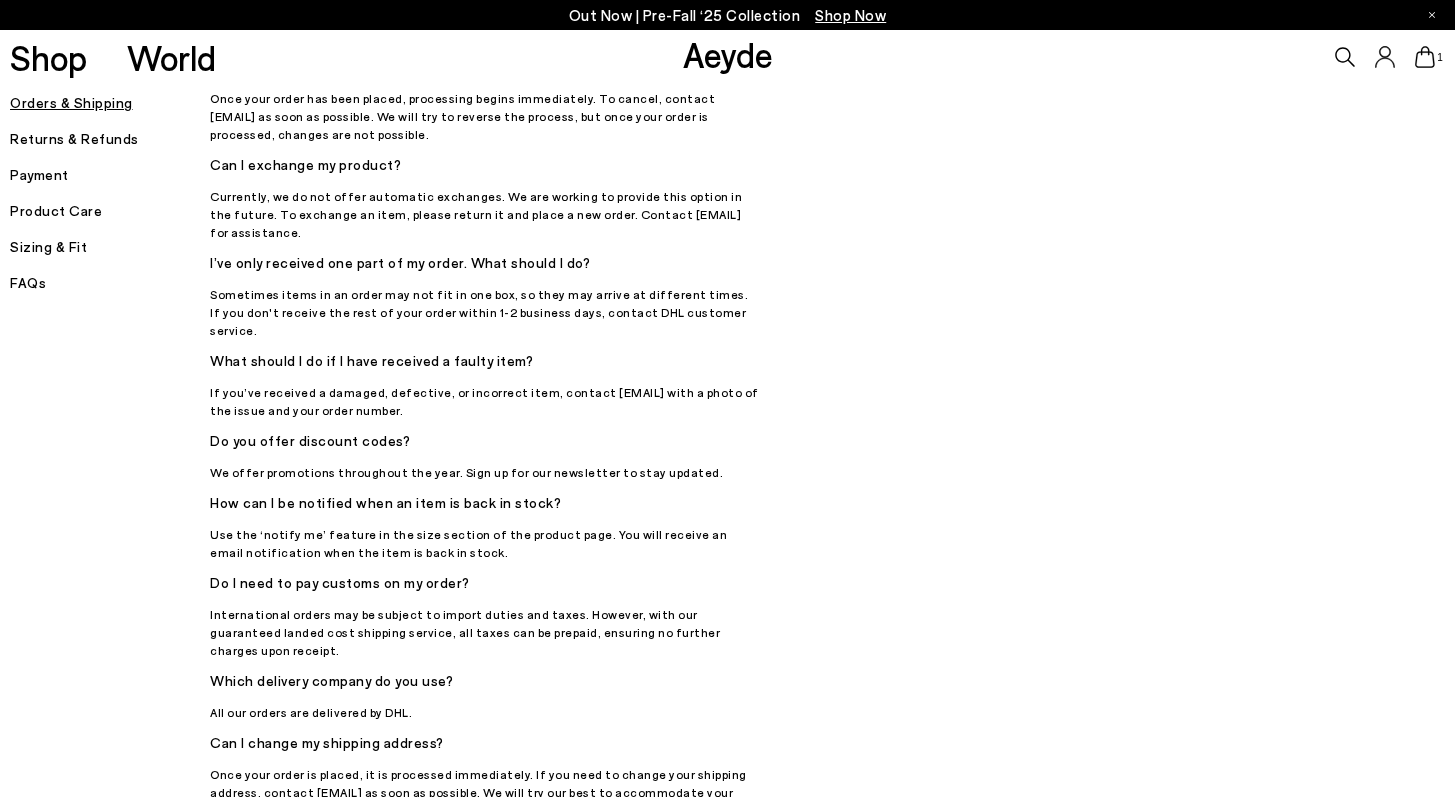 scroll, scrollTop: 0, scrollLeft: 0, axis: both 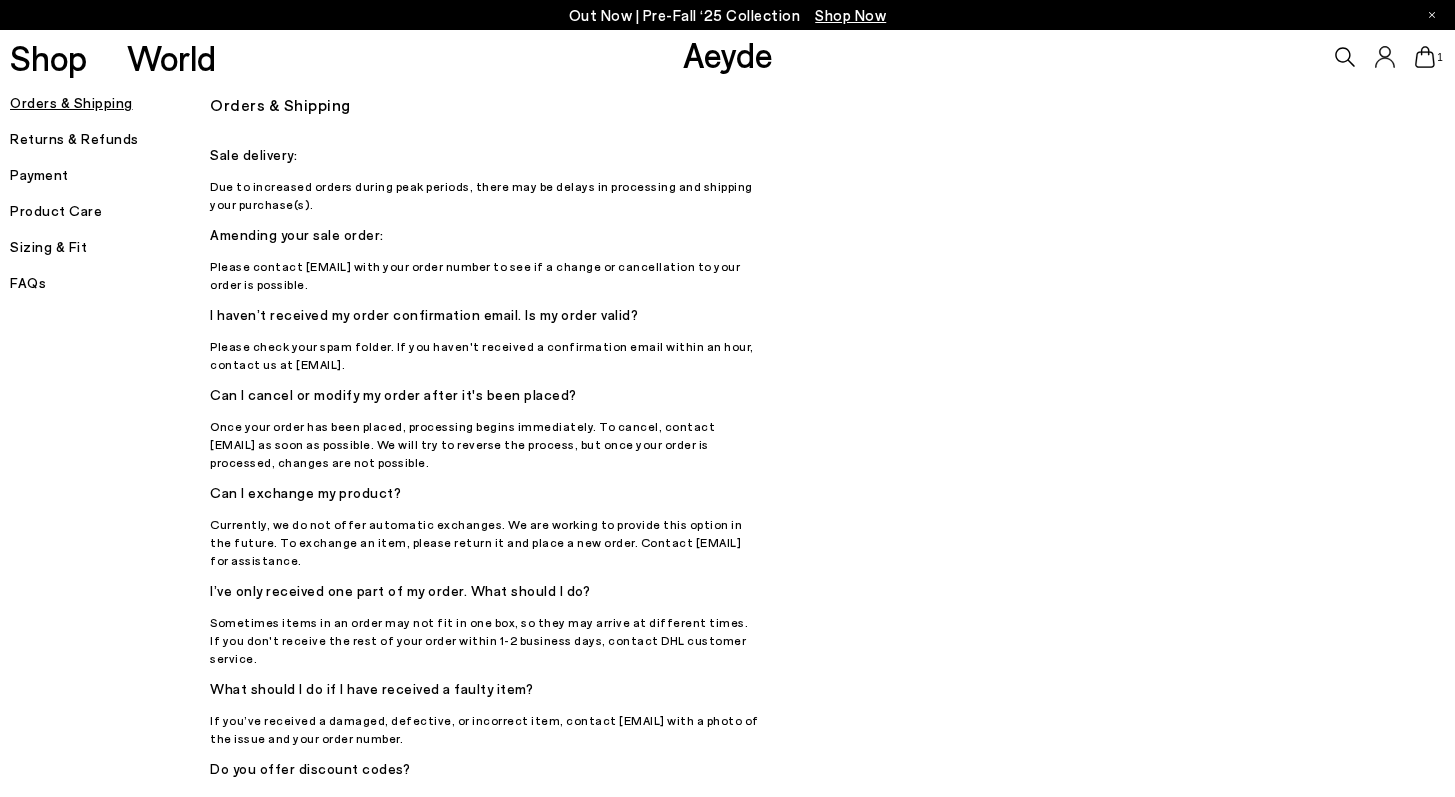 click on "Aeyde" at bounding box center [728, 54] 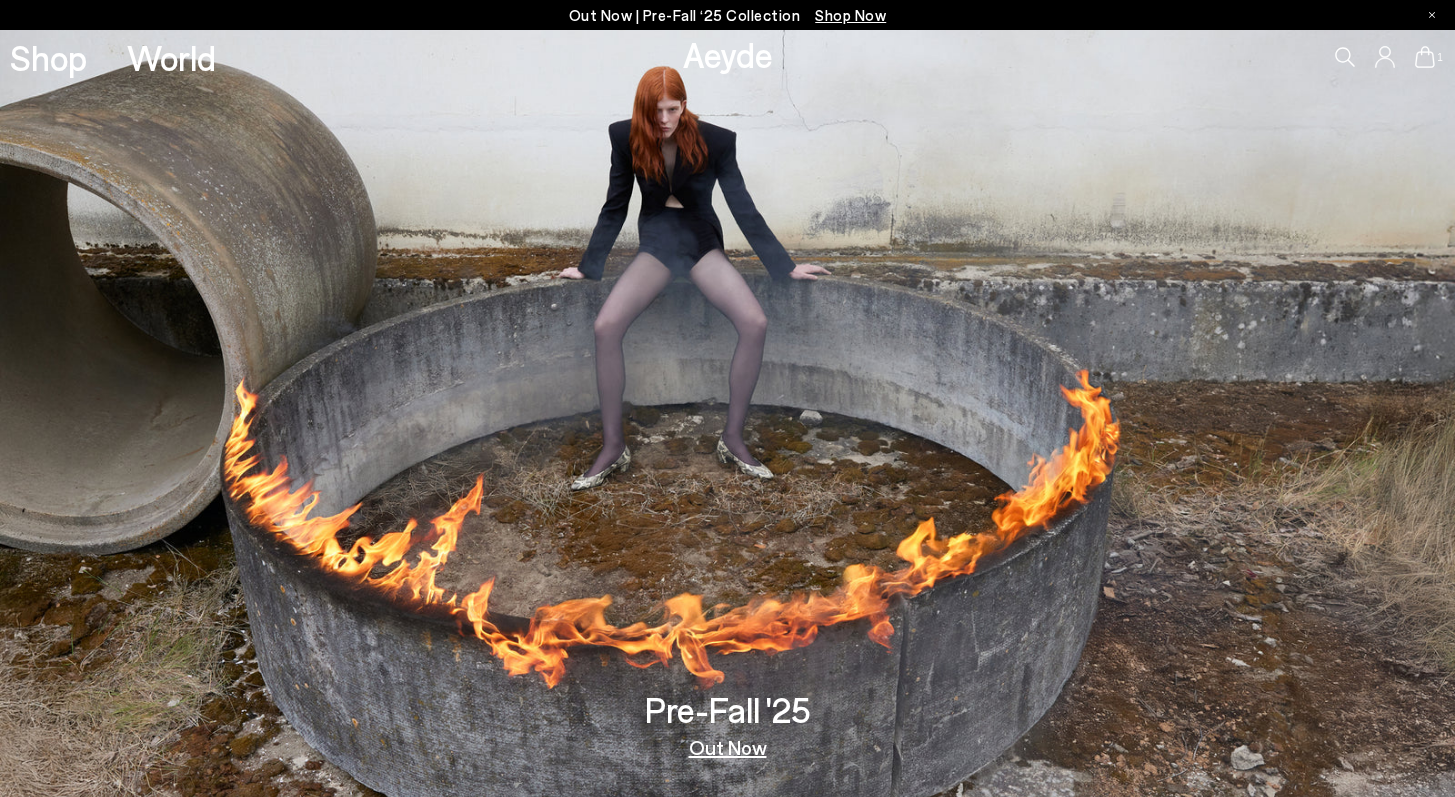 scroll, scrollTop: 0, scrollLeft: 0, axis: both 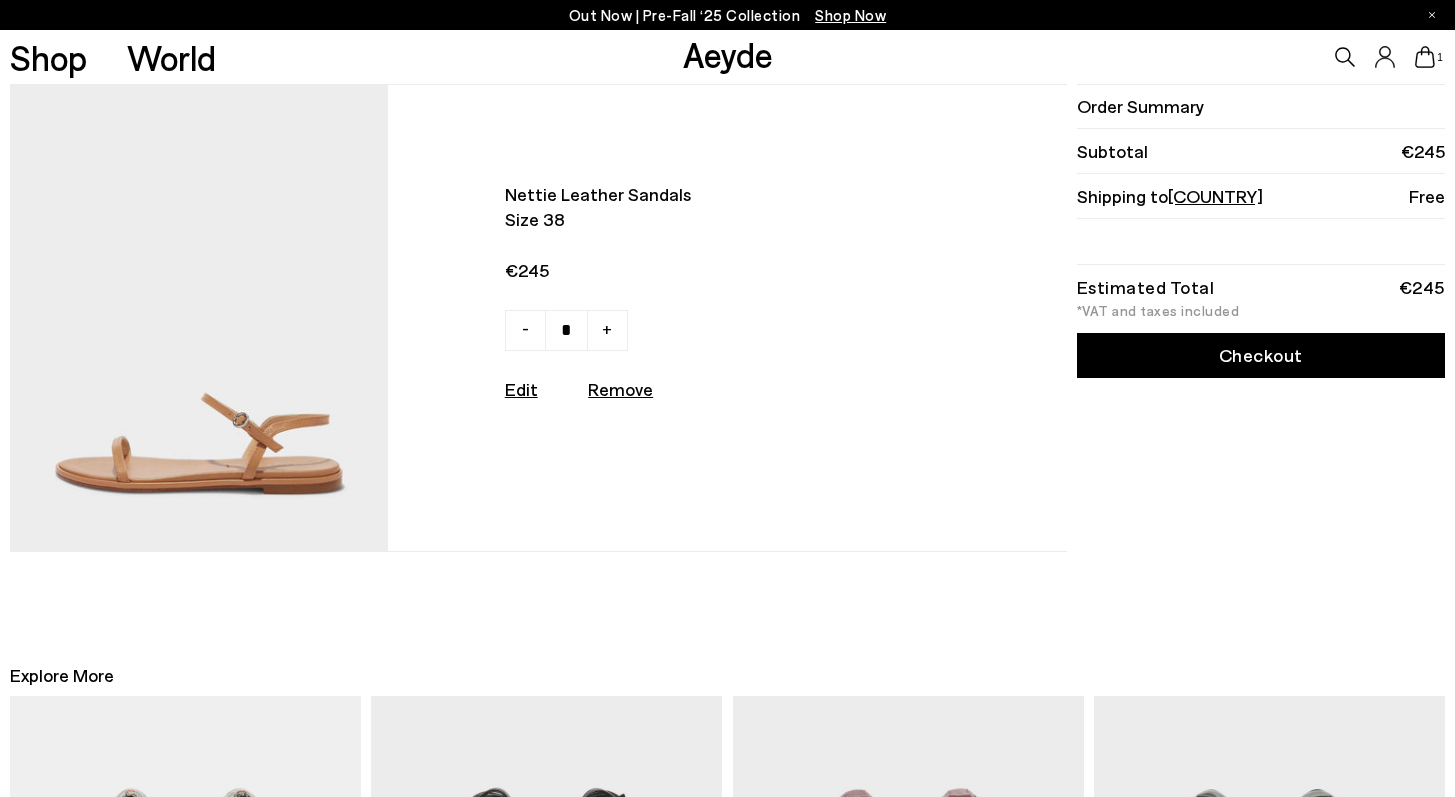 click on "Nettie leather sandals" at bounding box center (711, 194) 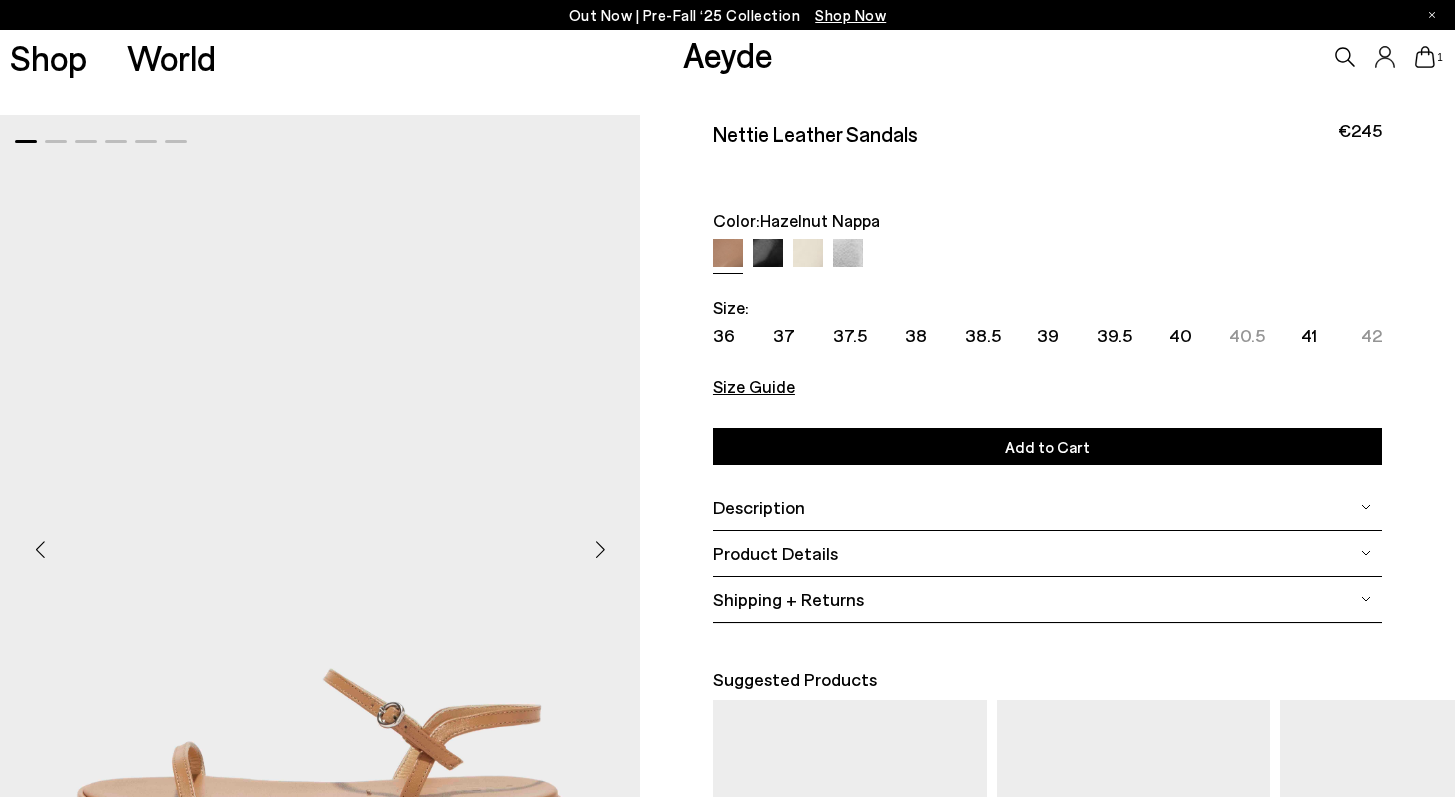 scroll, scrollTop: 0, scrollLeft: 0, axis: both 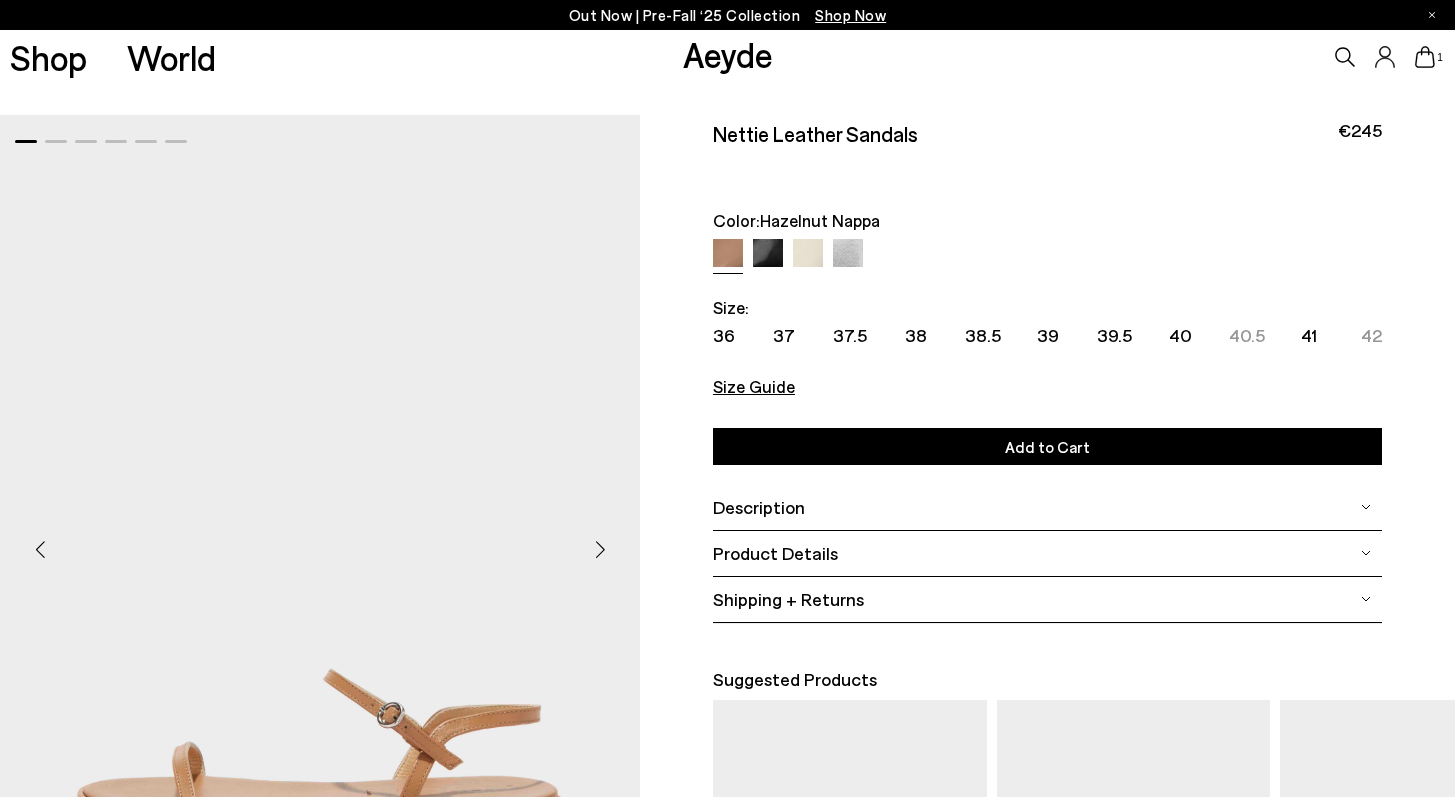 click at bounding box center [808, 254] 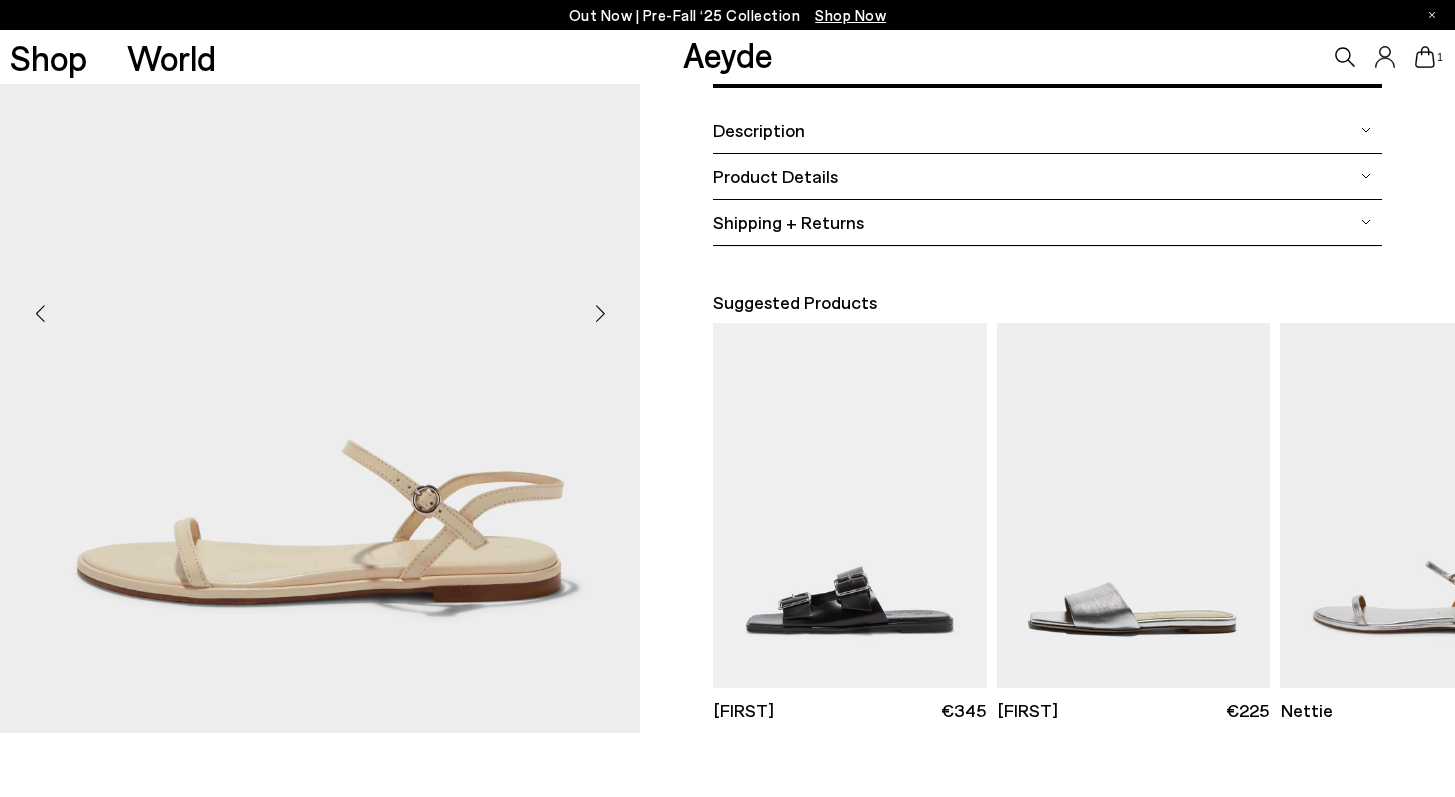 scroll, scrollTop: 343, scrollLeft: 0, axis: vertical 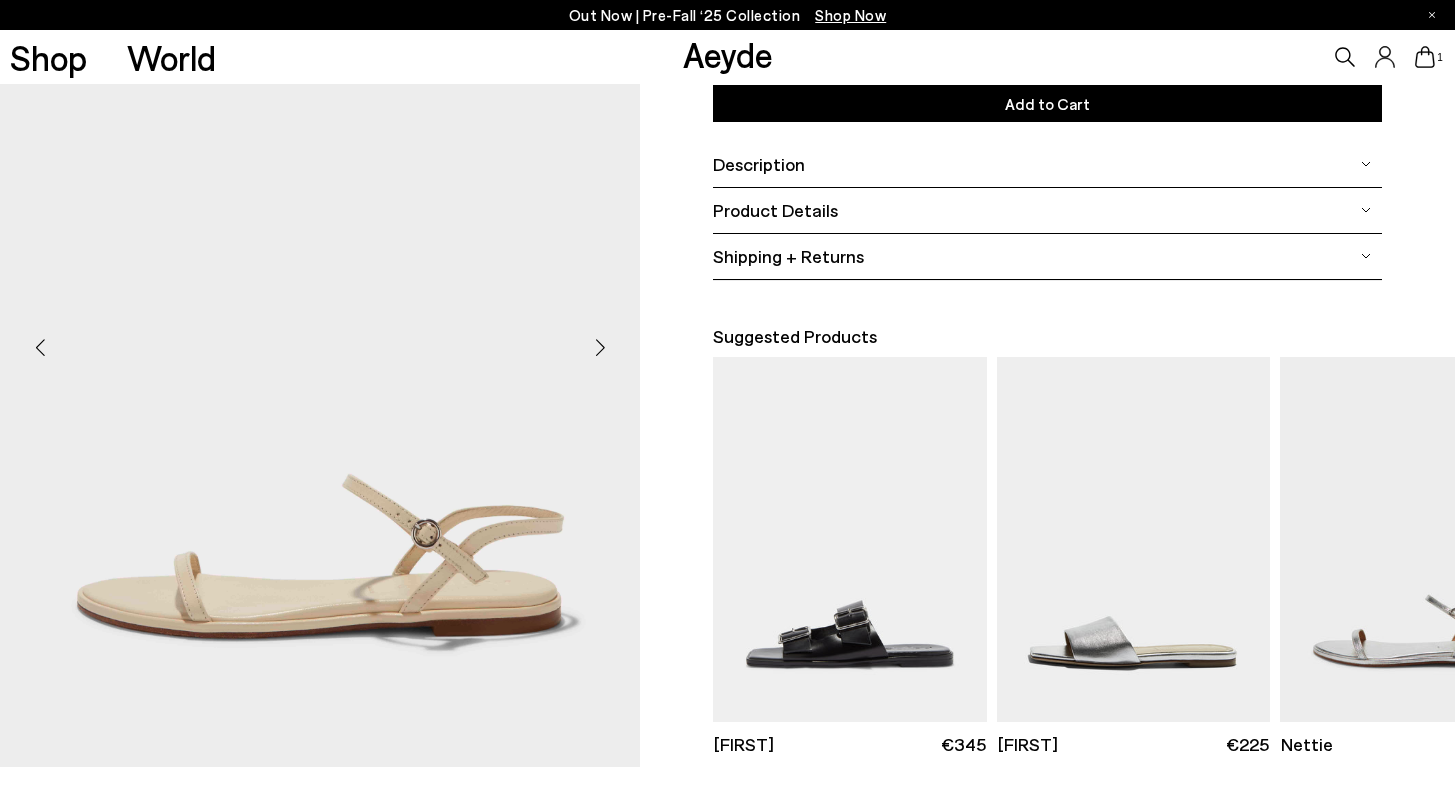 click at bounding box center (600, 348) 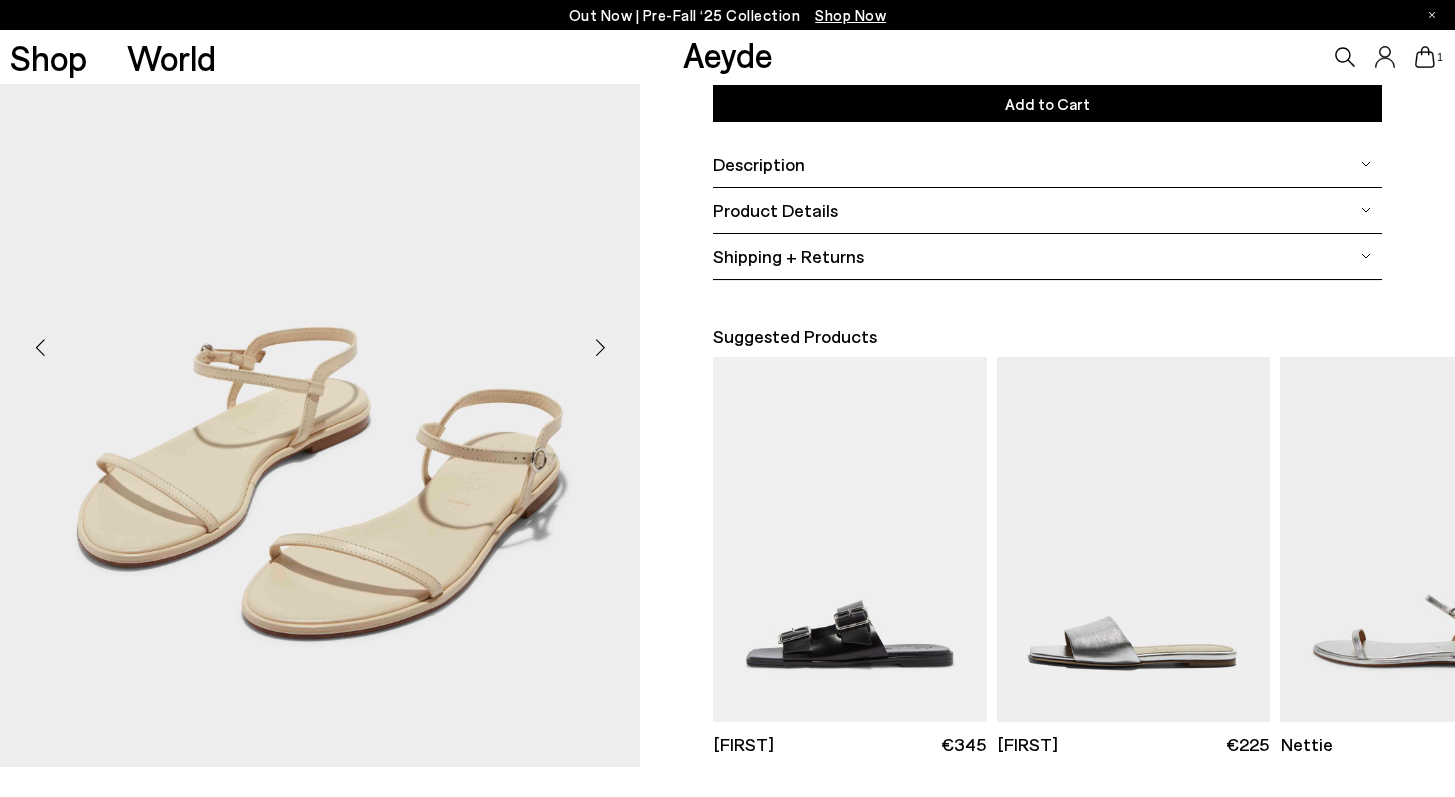 click at bounding box center (600, 348) 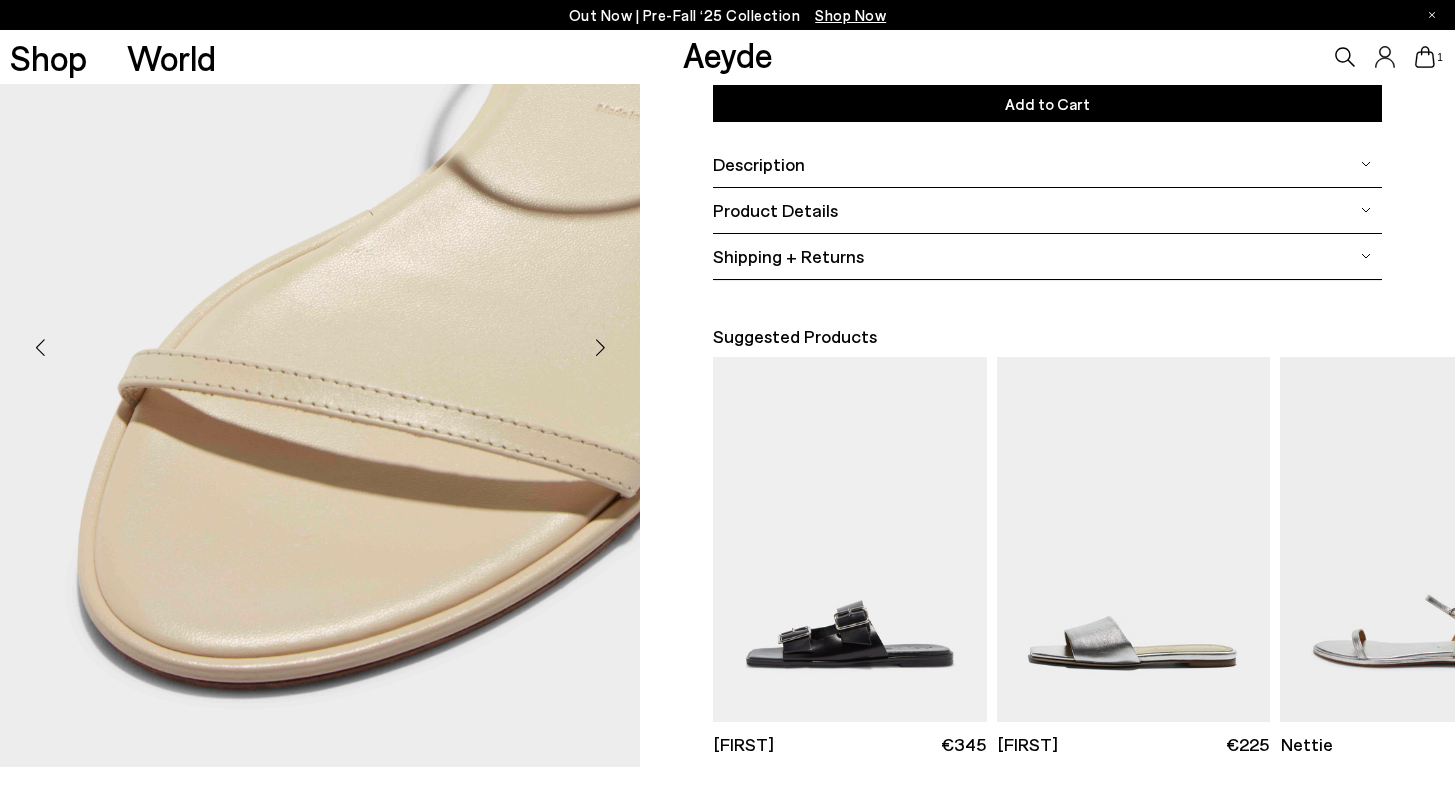 click at bounding box center (600, 348) 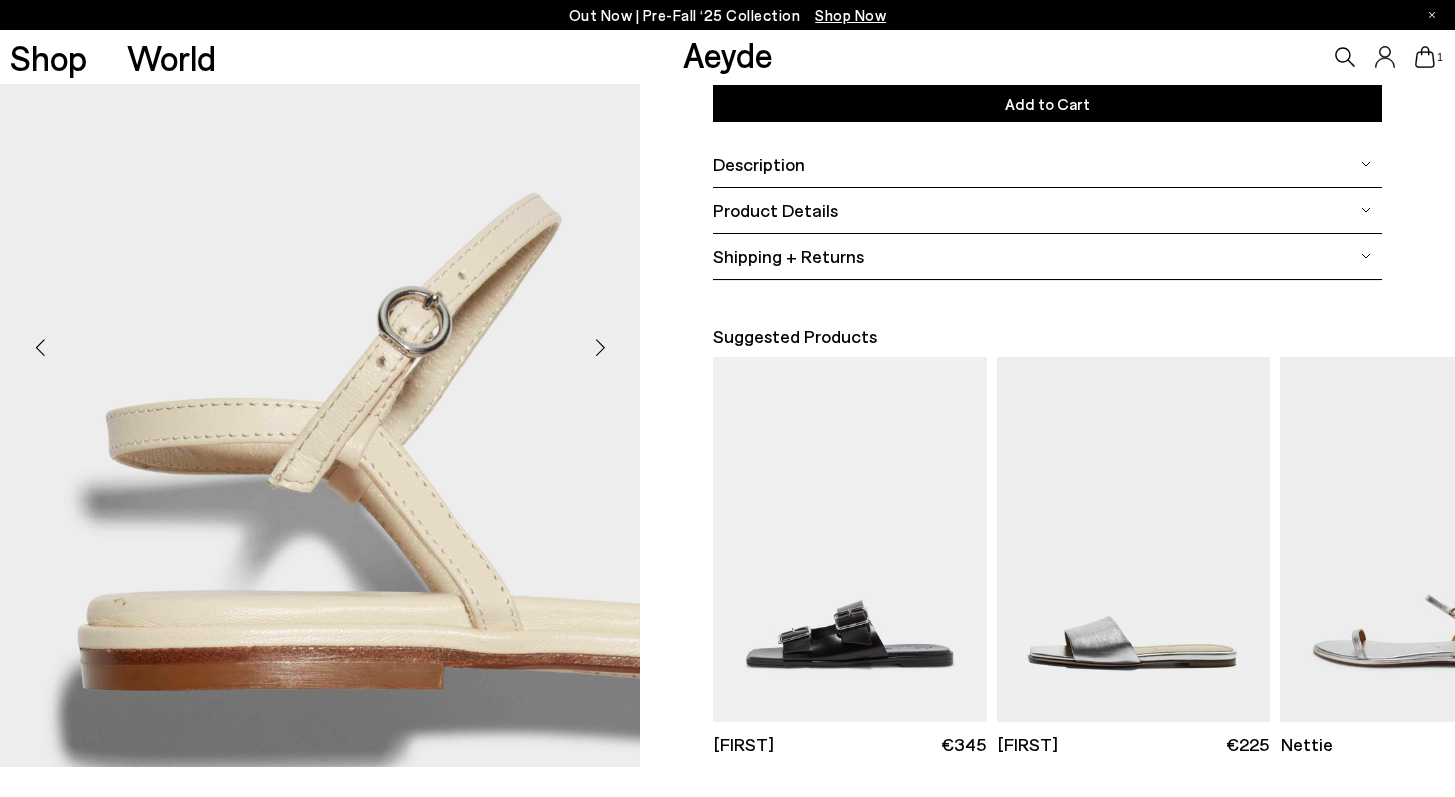 click at bounding box center [600, 348] 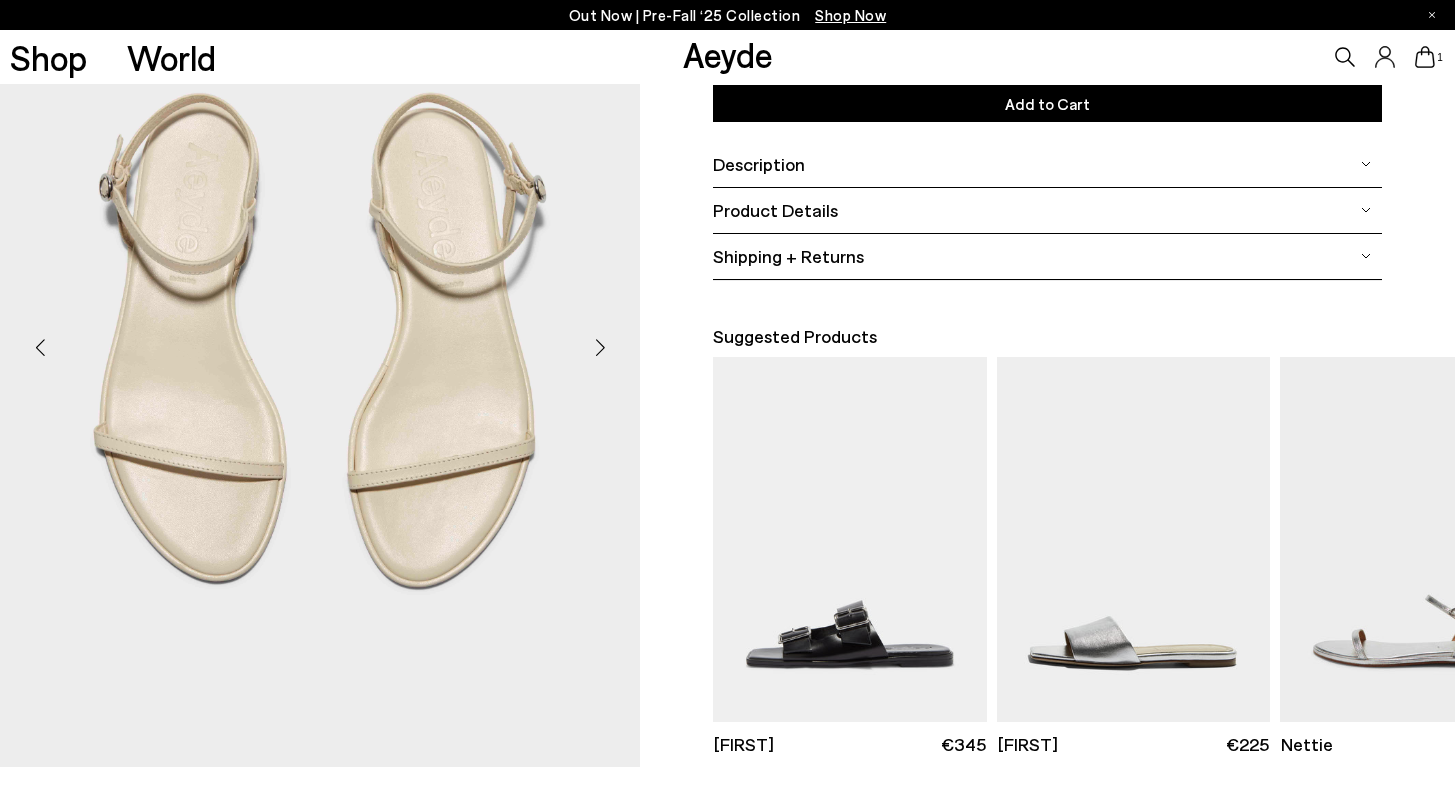 click at bounding box center (600, 348) 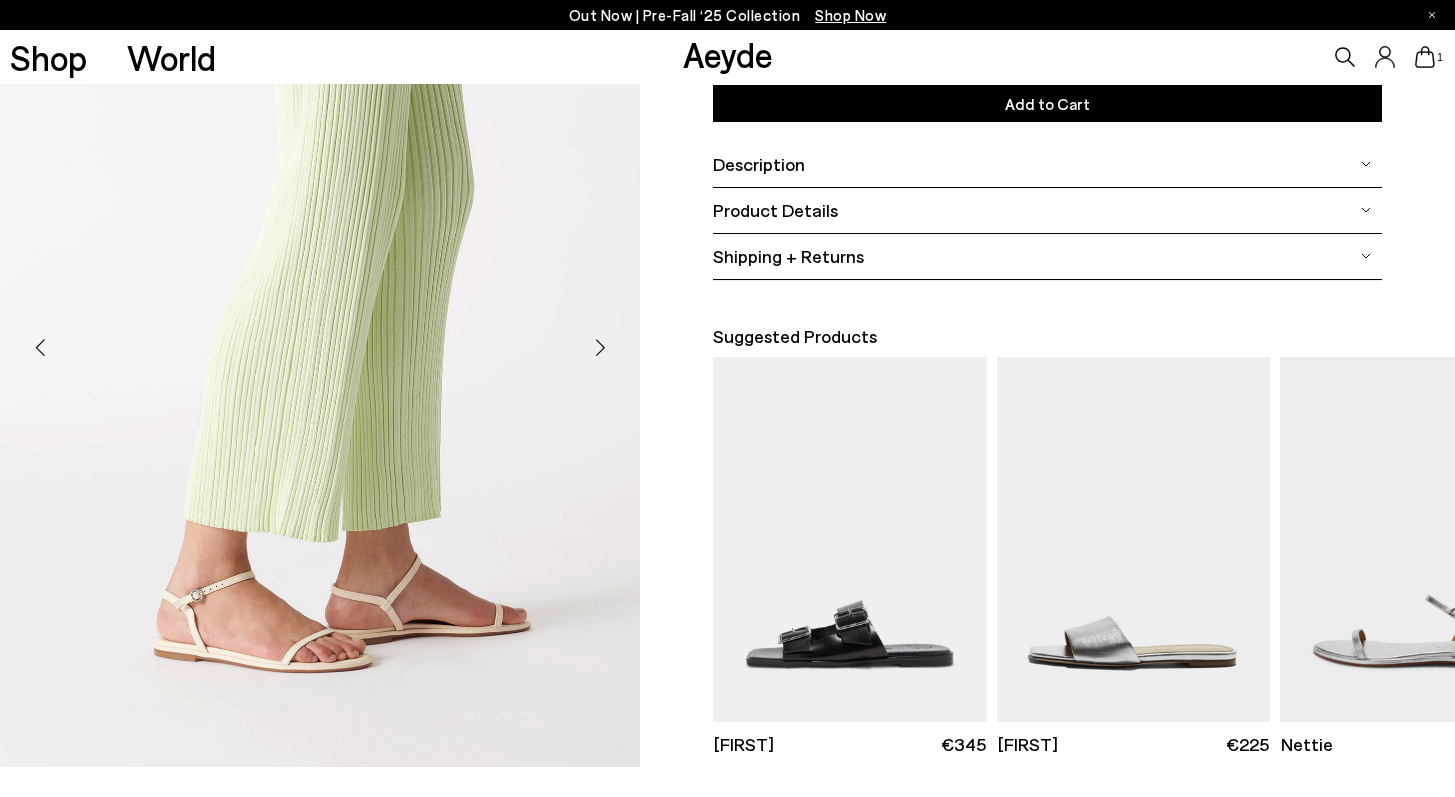 click at bounding box center [600, 348] 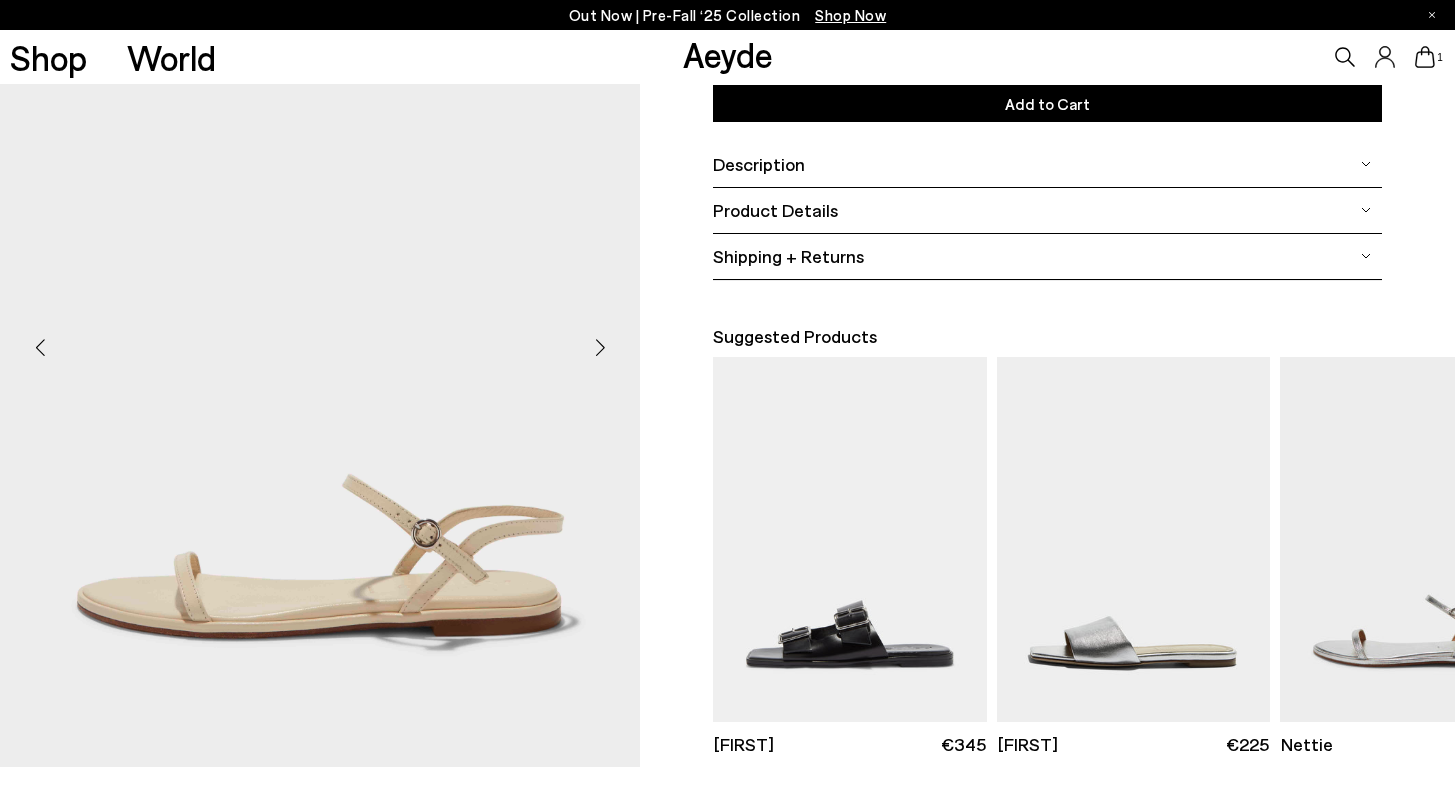 click at bounding box center [40, 348] 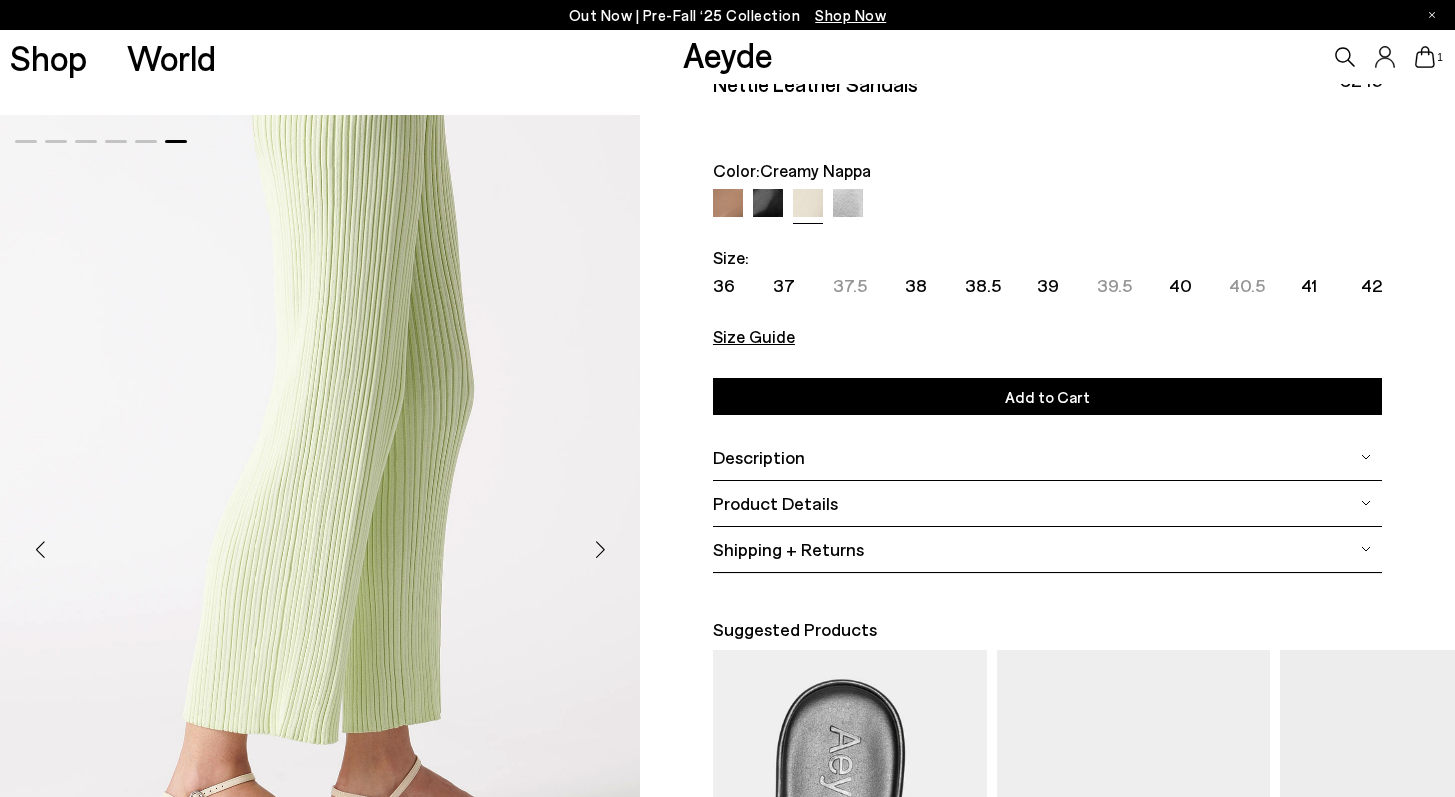 scroll, scrollTop: 36, scrollLeft: 0, axis: vertical 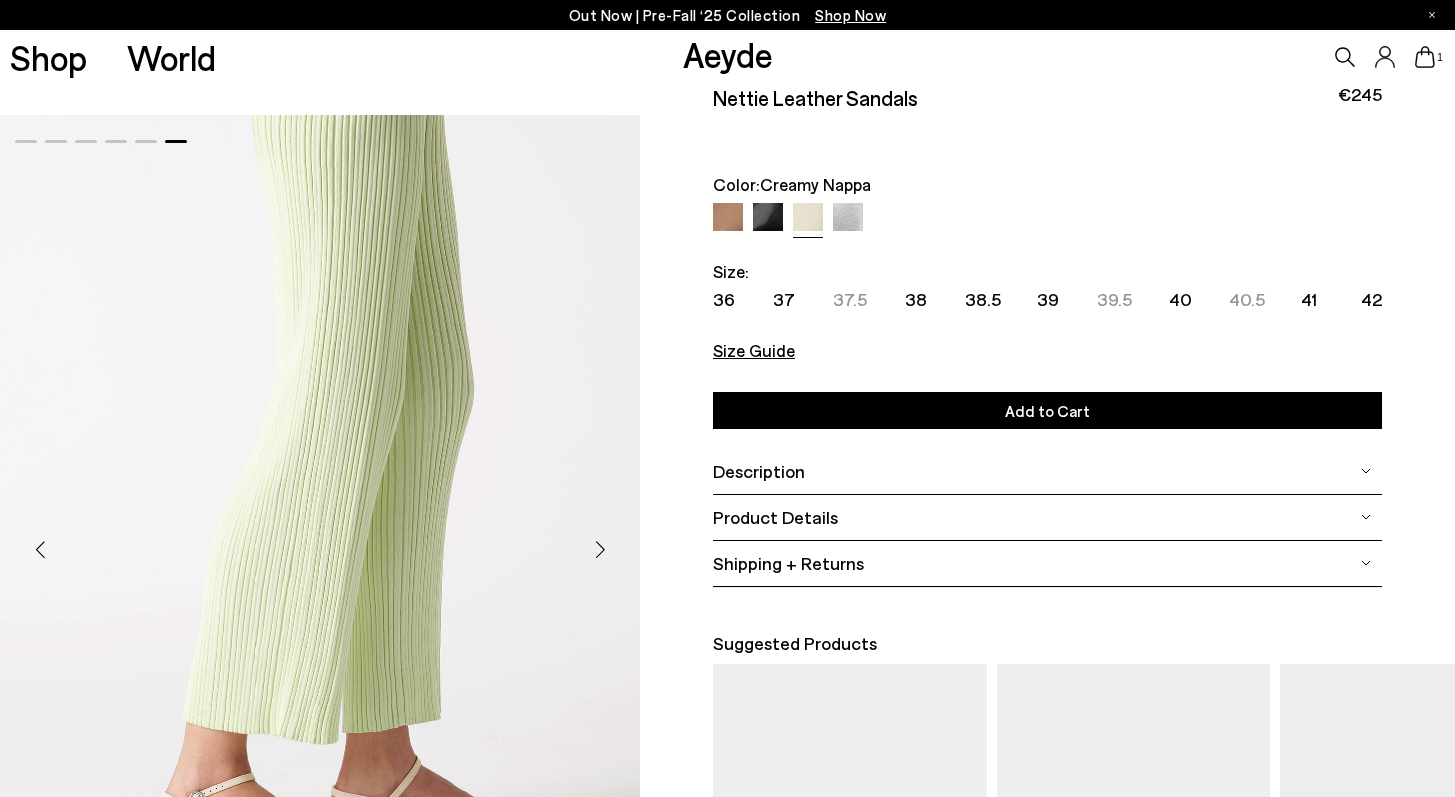 click on "Product Details" at bounding box center (775, 517) 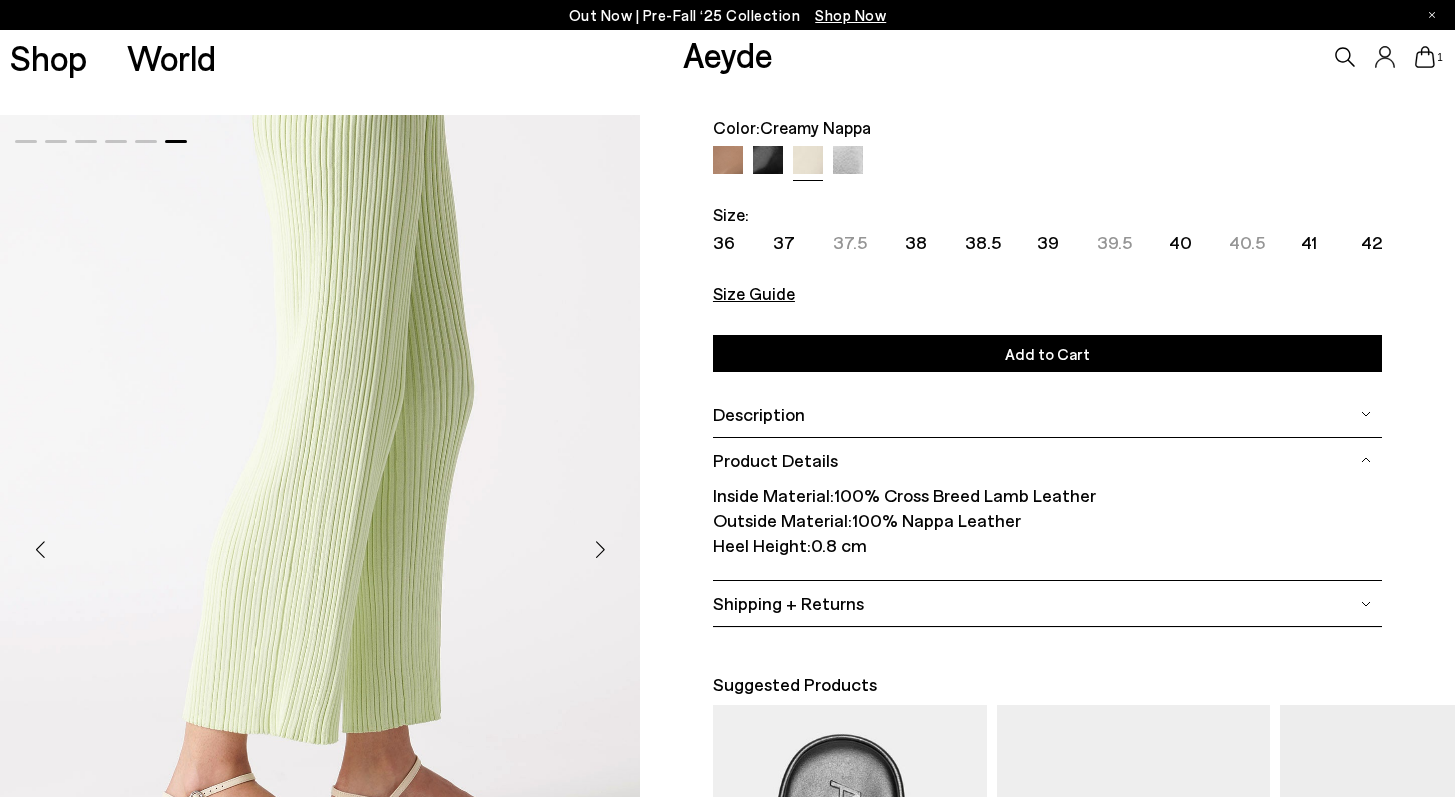 scroll, scrollTop: 182, scrollLeft: 0, axis: vertical 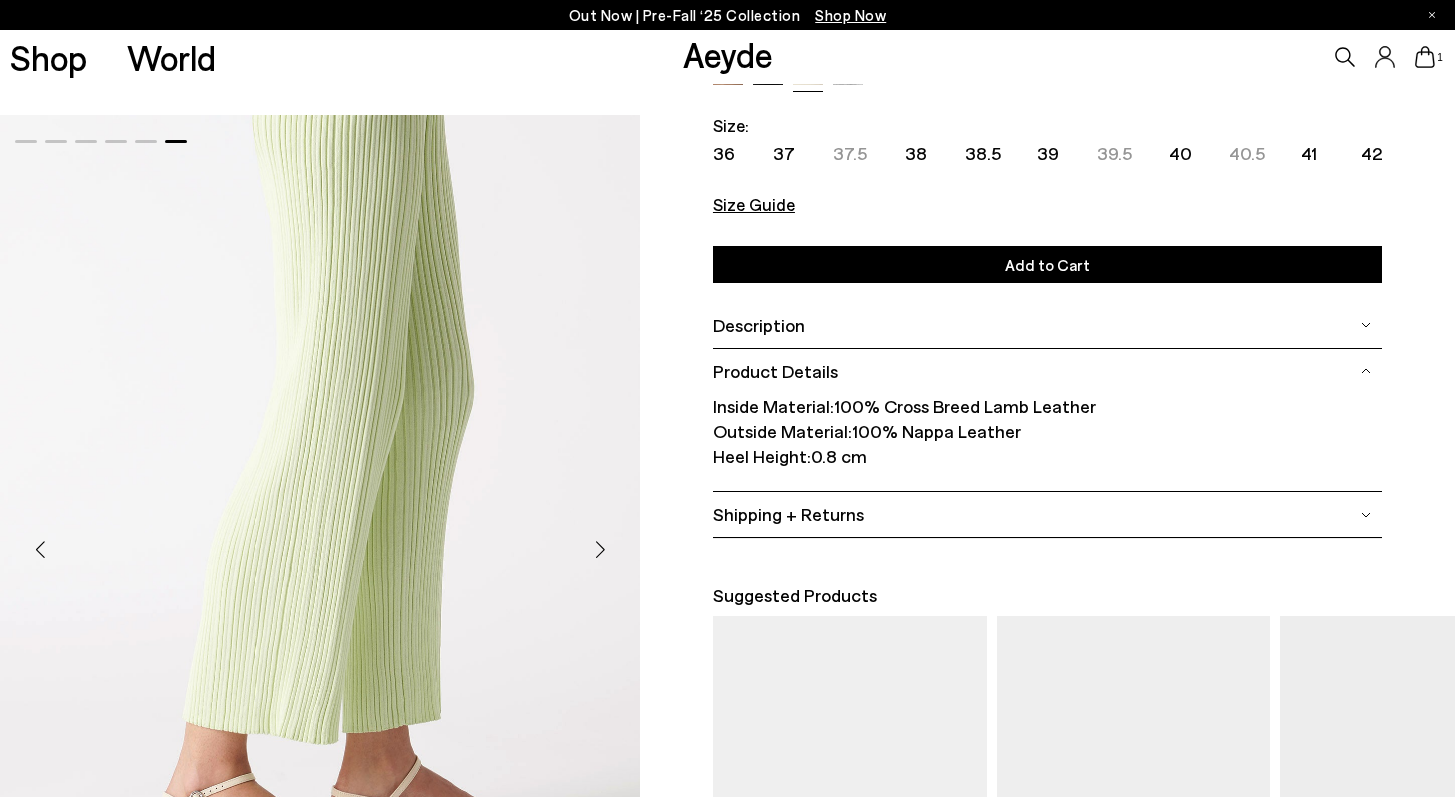 click on "Description" at bounding box center (1047, 325) 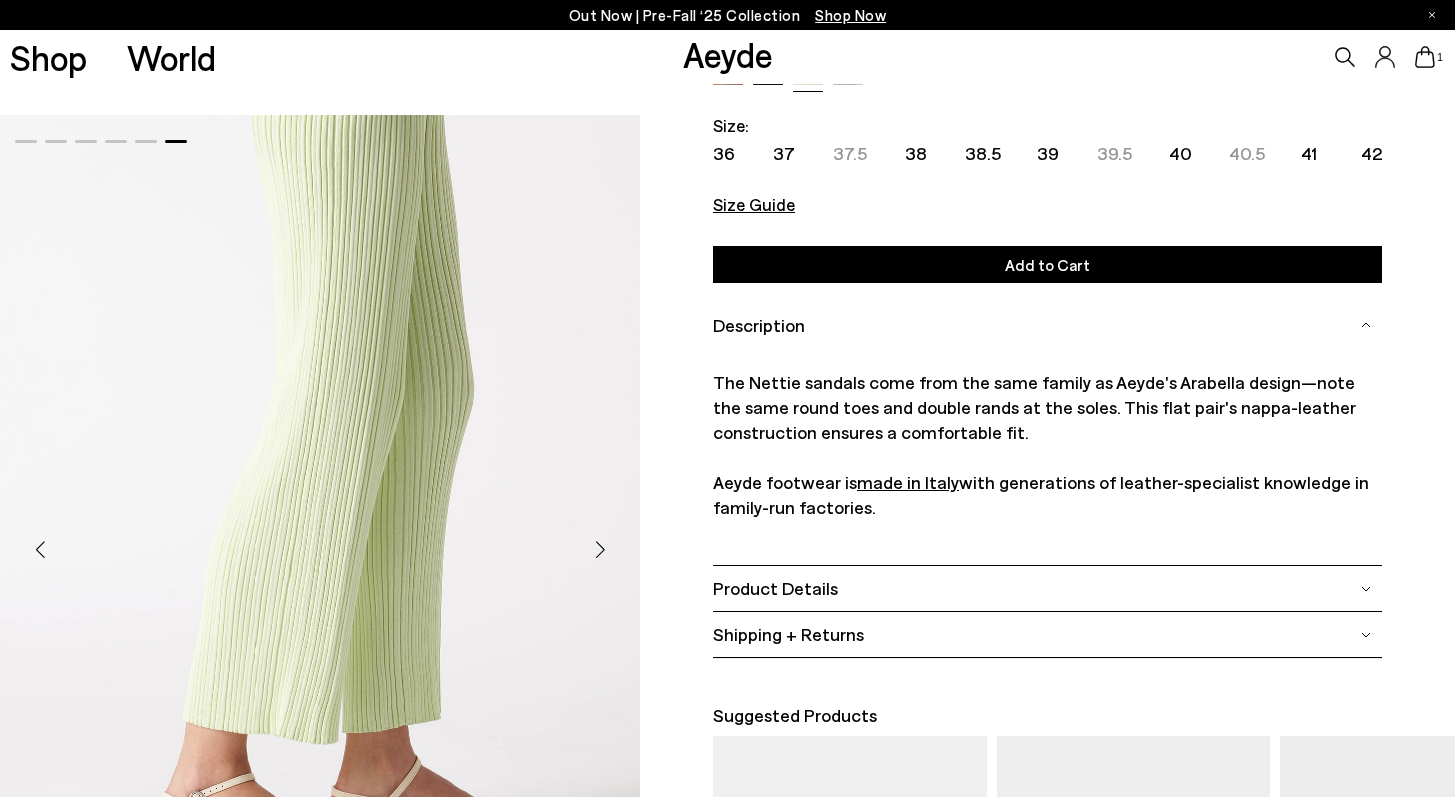 click on "Size Guide" at bounding box center [754, 204] 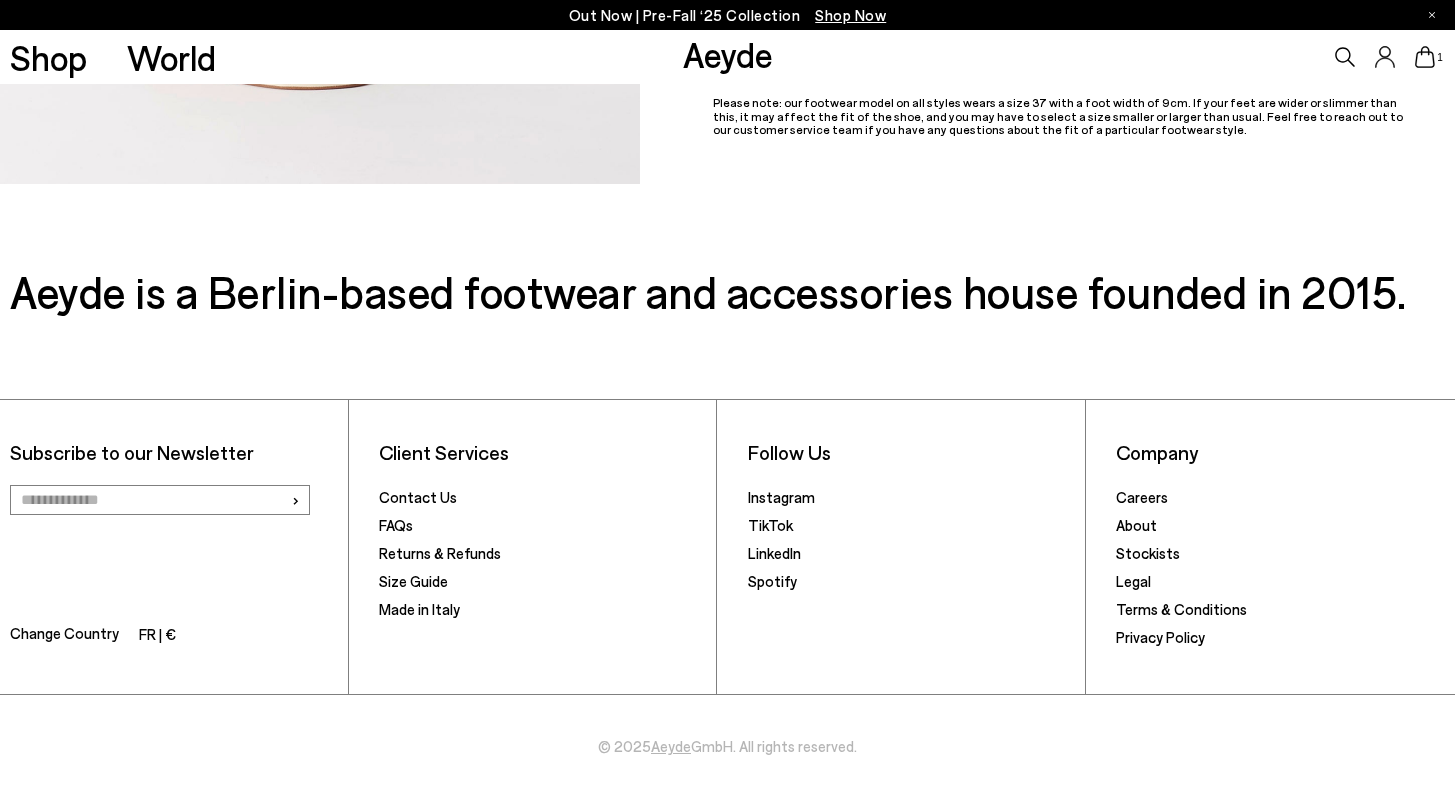 scroll, scrollTop: 0, scrollLeft: 0, axis: both 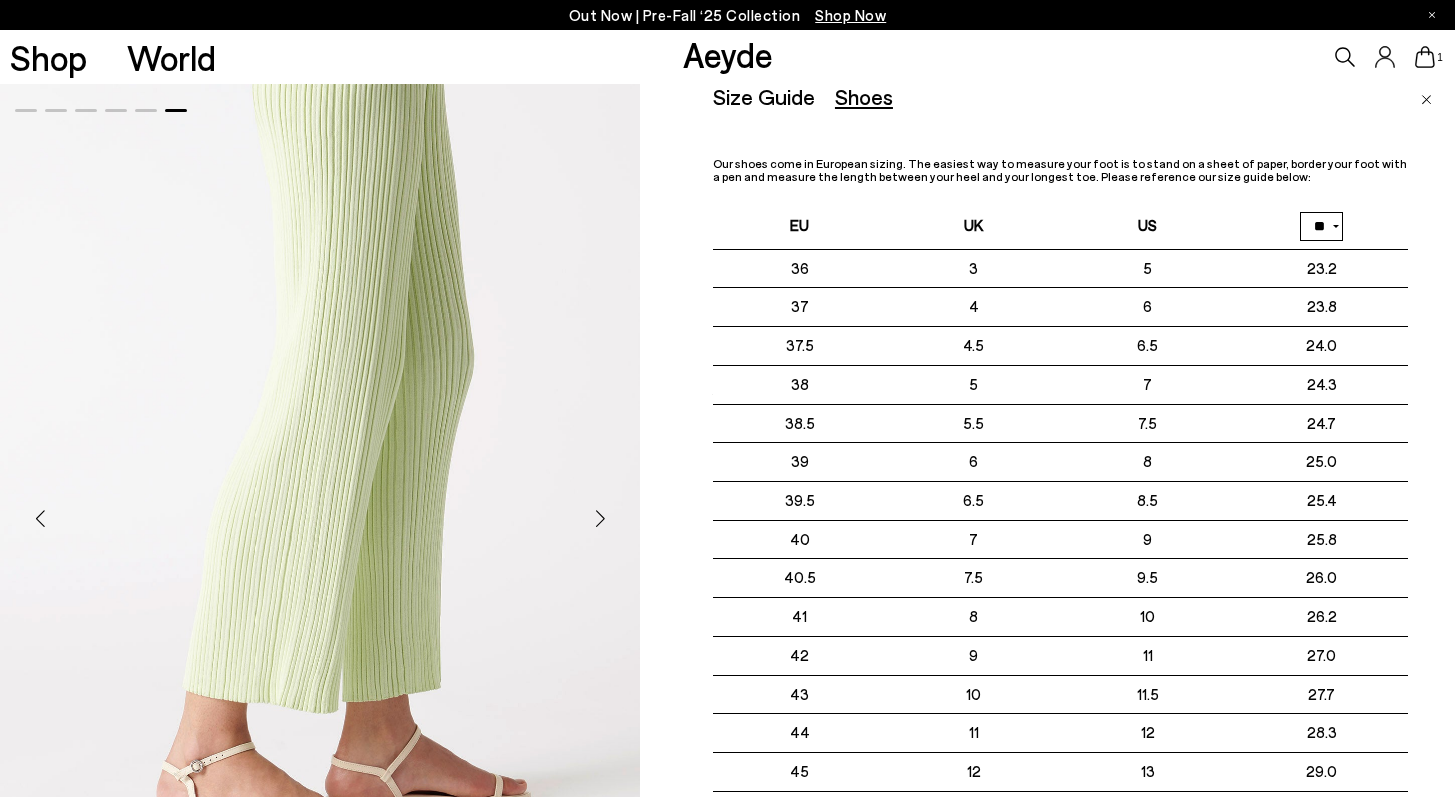 click on "Size Guide
Shoes
Belt" at bounding box center (1061, 96) 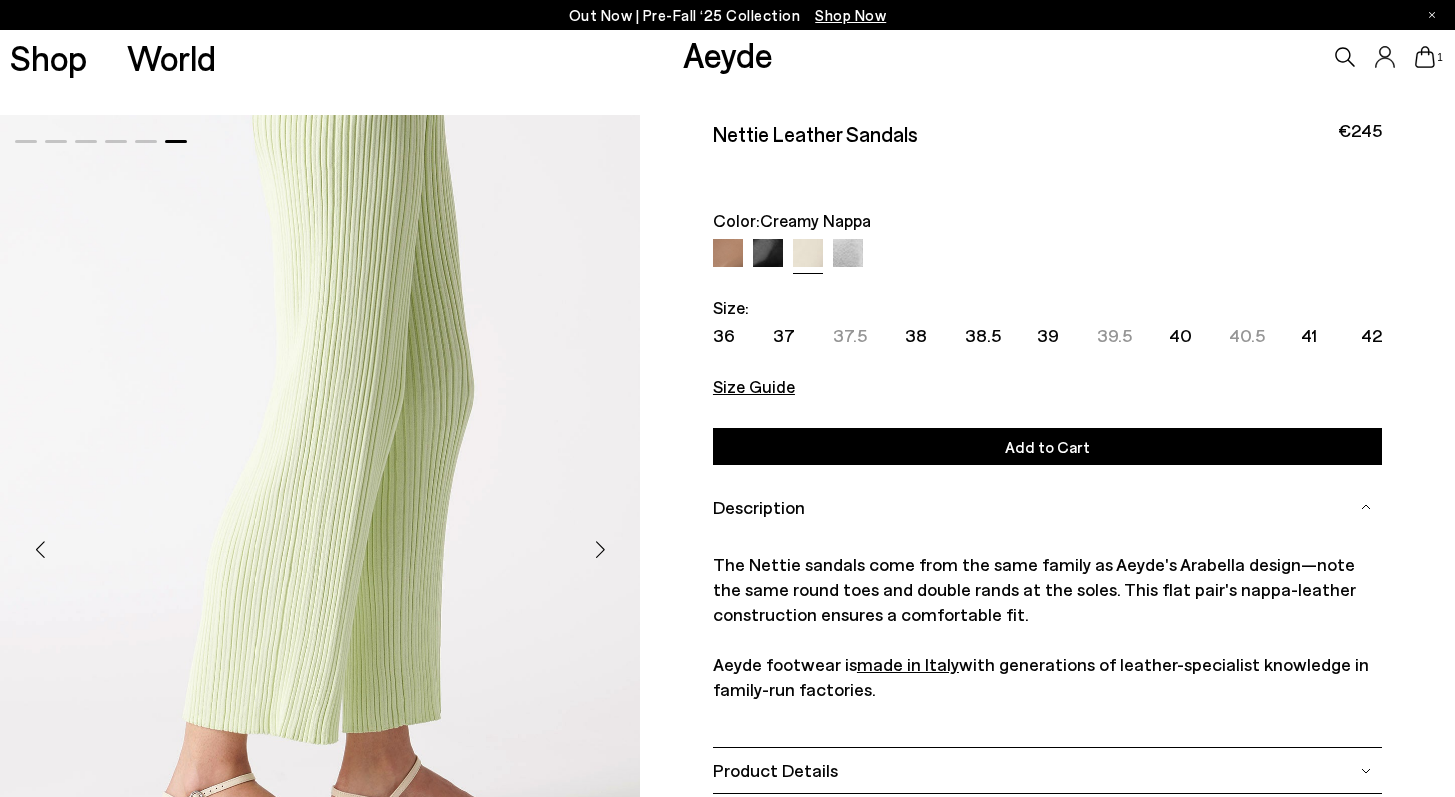 click at bounding box center (768, 254) 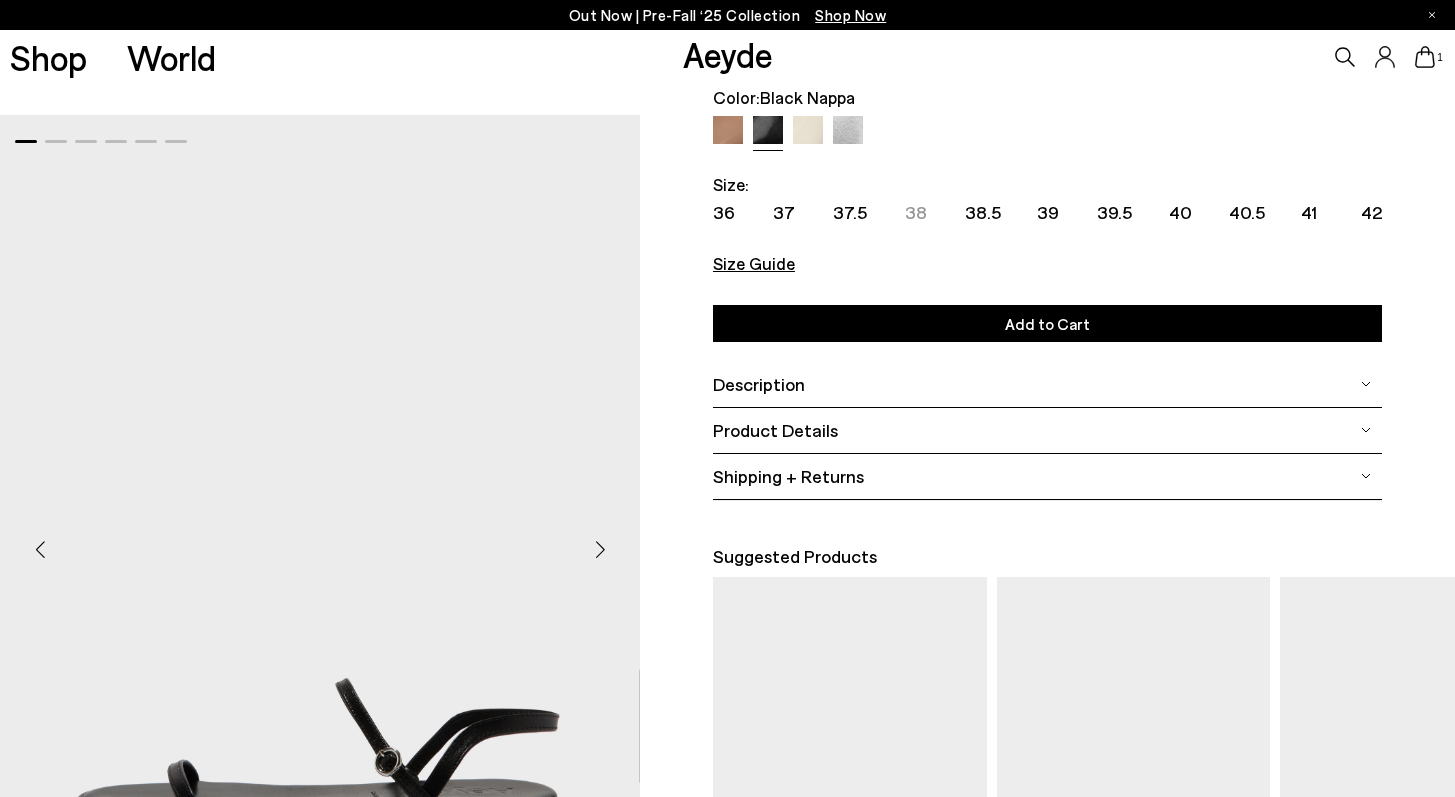 scroll, scrollTop: 121, scrollLeft: 0, axis: vertical 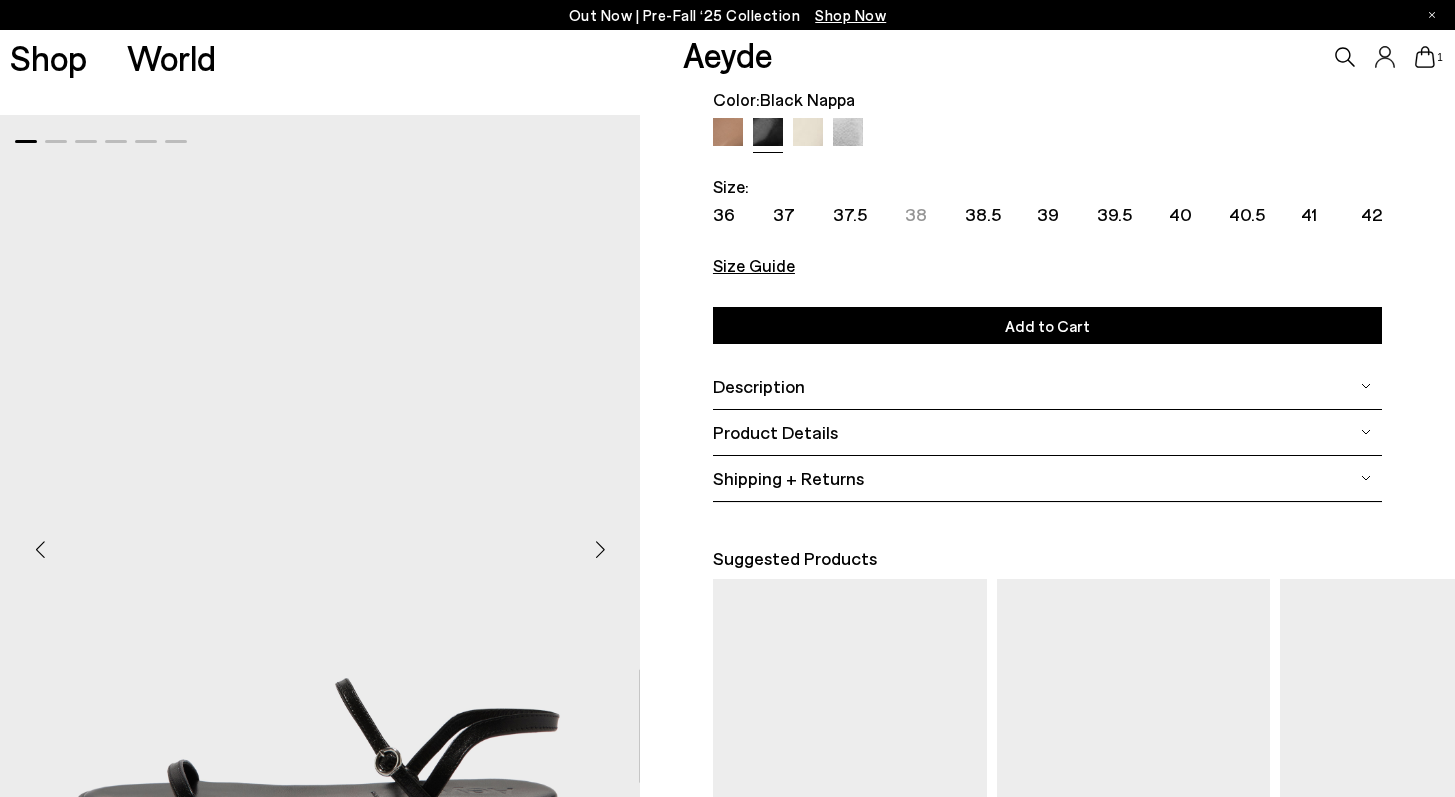 click at bounding box center [600, 550] 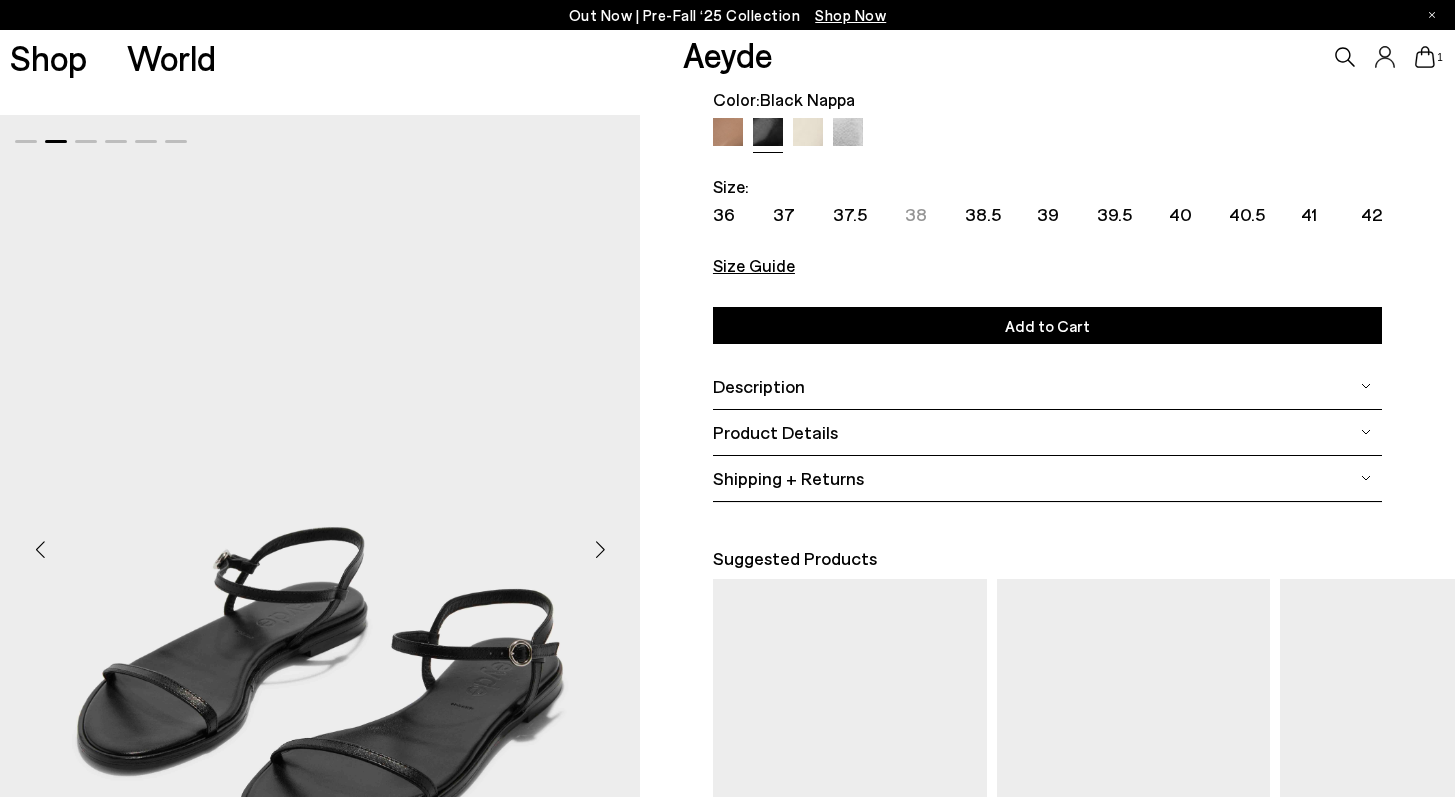 click at bounding box center (600, 550) 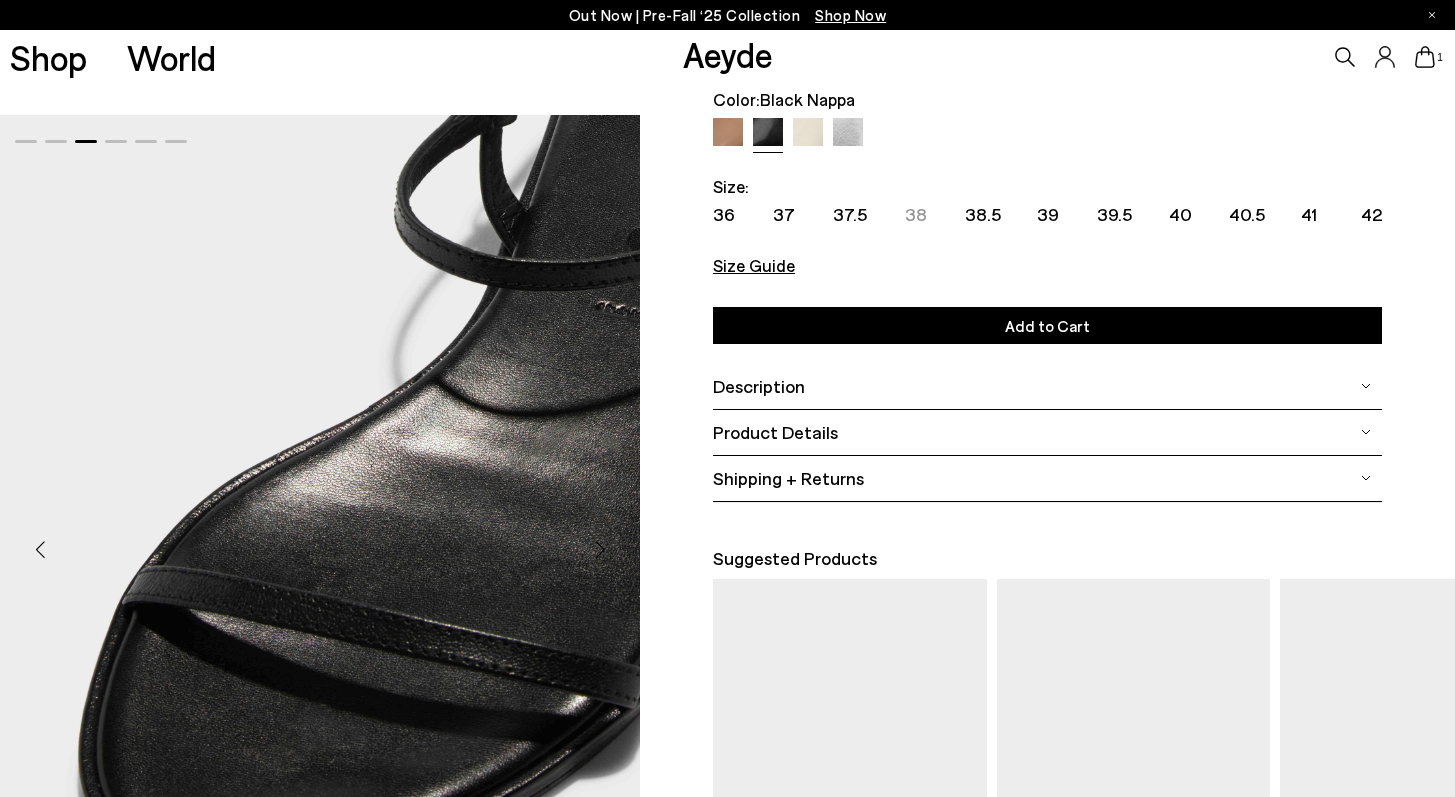 click at bounding box center (600, 550) 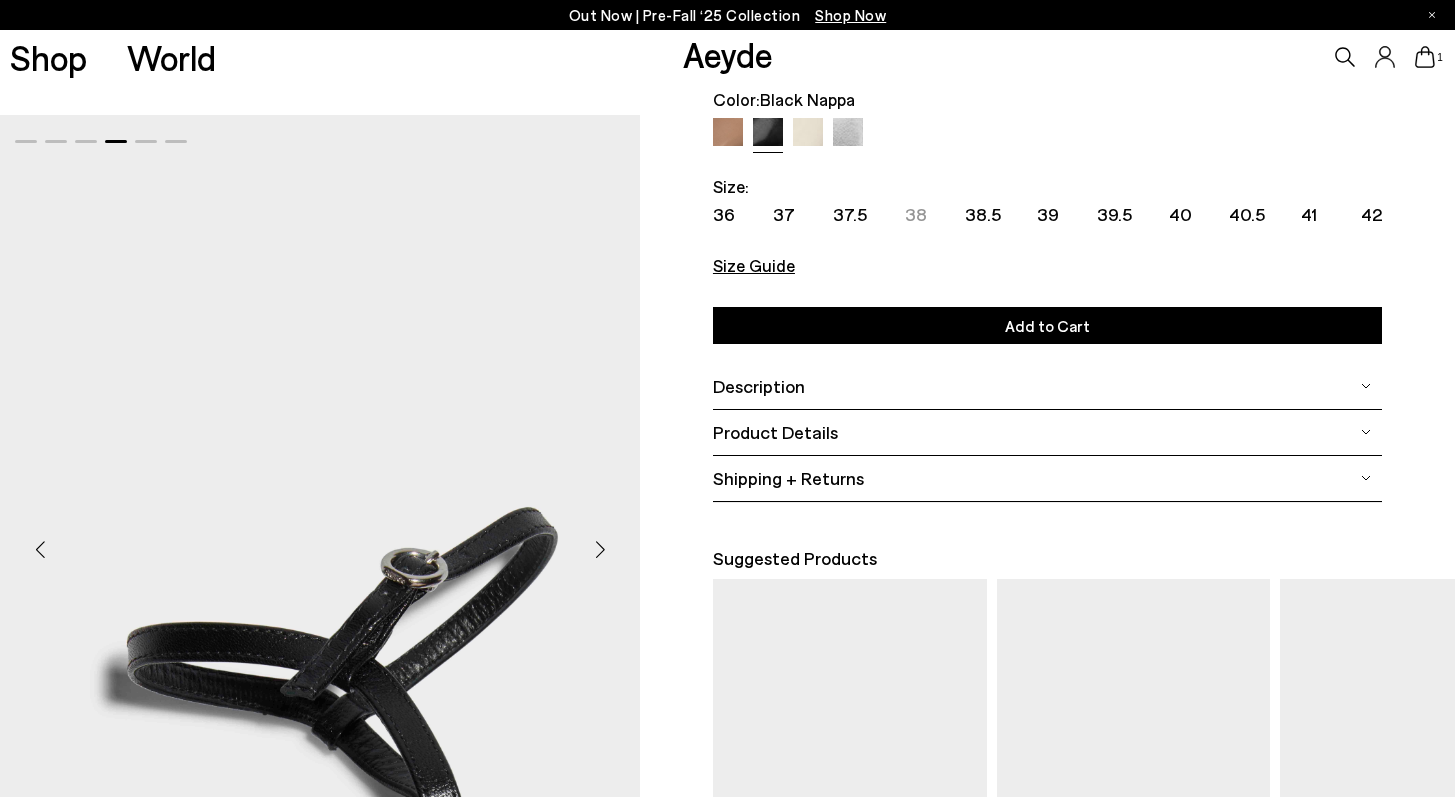 click at bounding box center [600, 550] 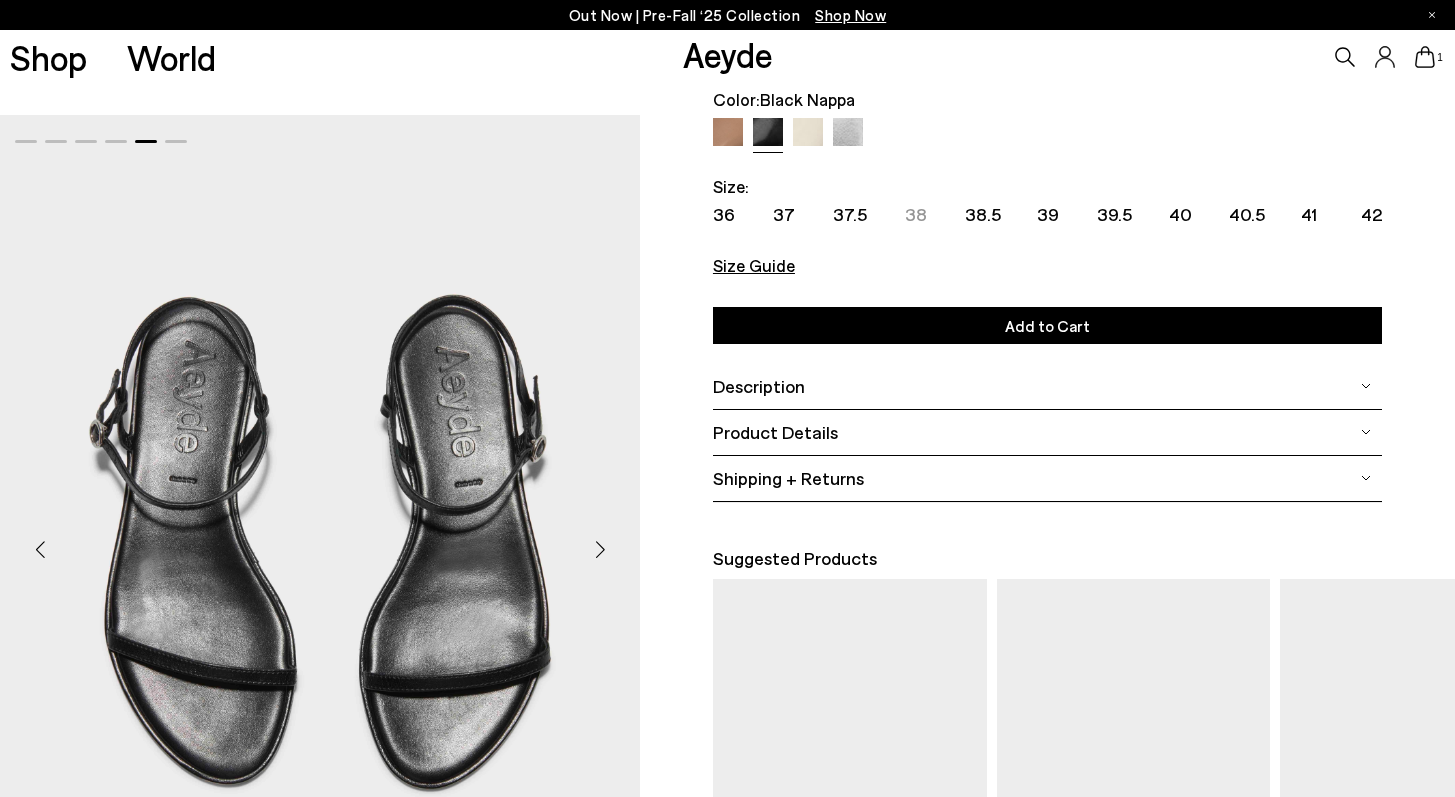 click at bounding box center (600, 550) 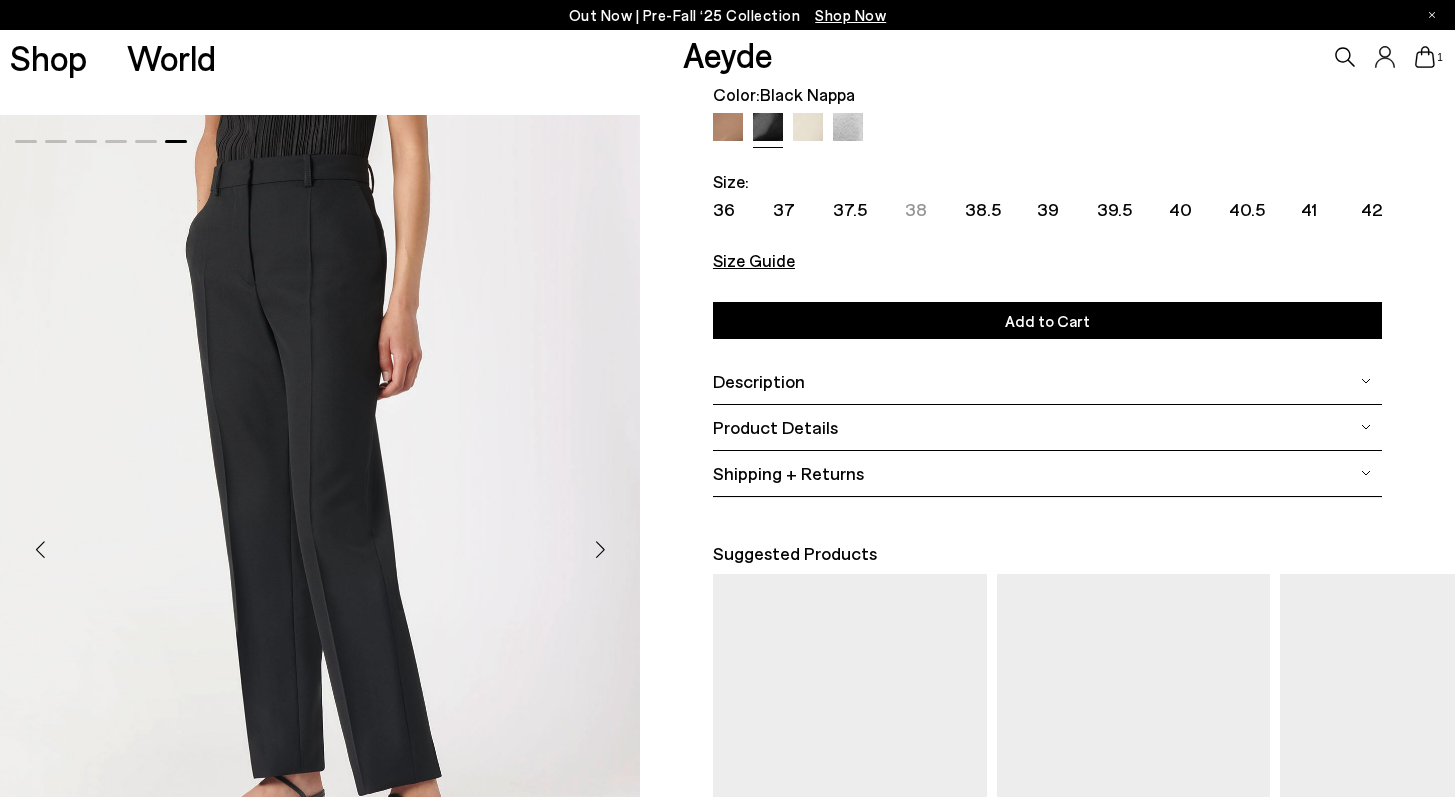 scroll, scrollTop: 122, scrollLeft: 0, axis: vertical 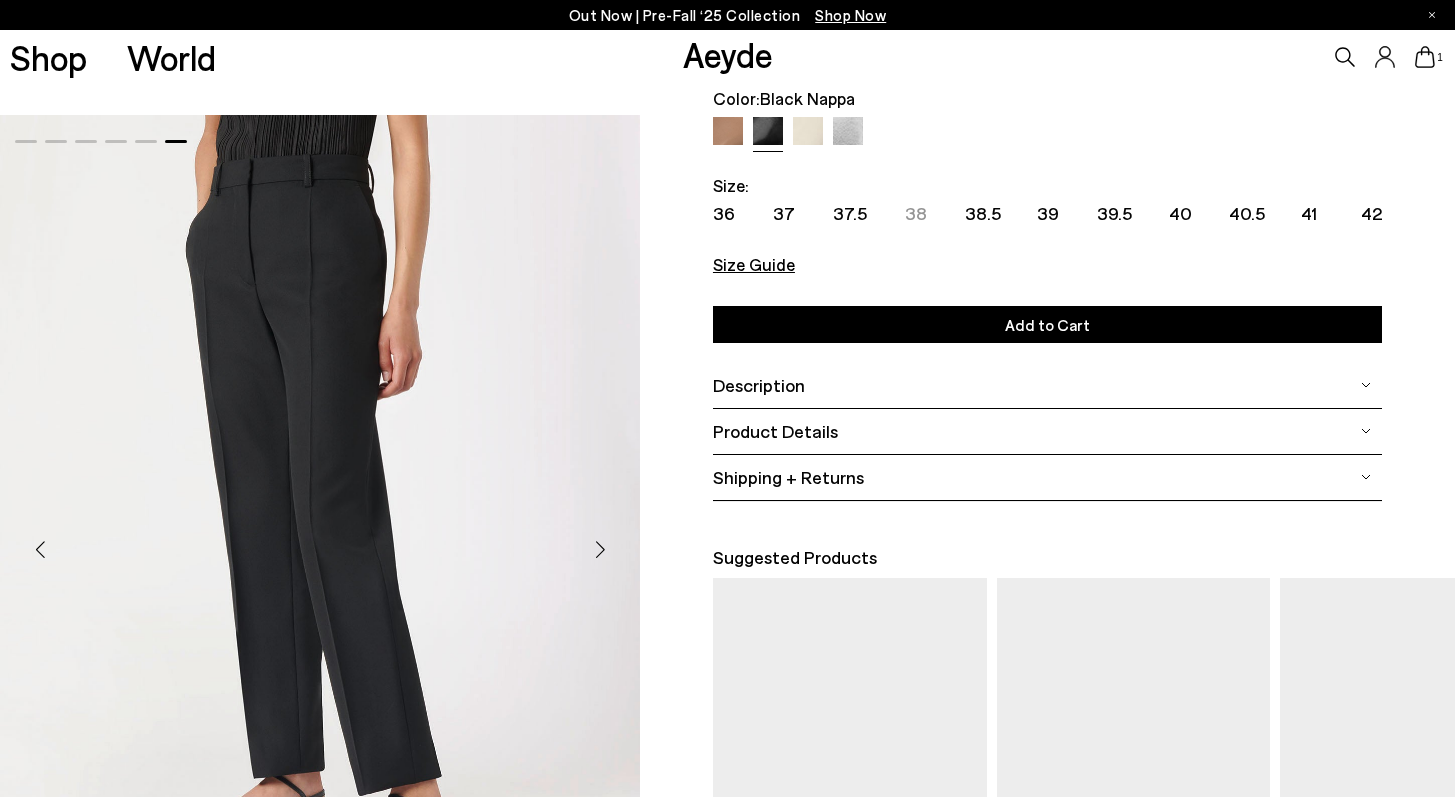 click at bounding box center (728, 132) 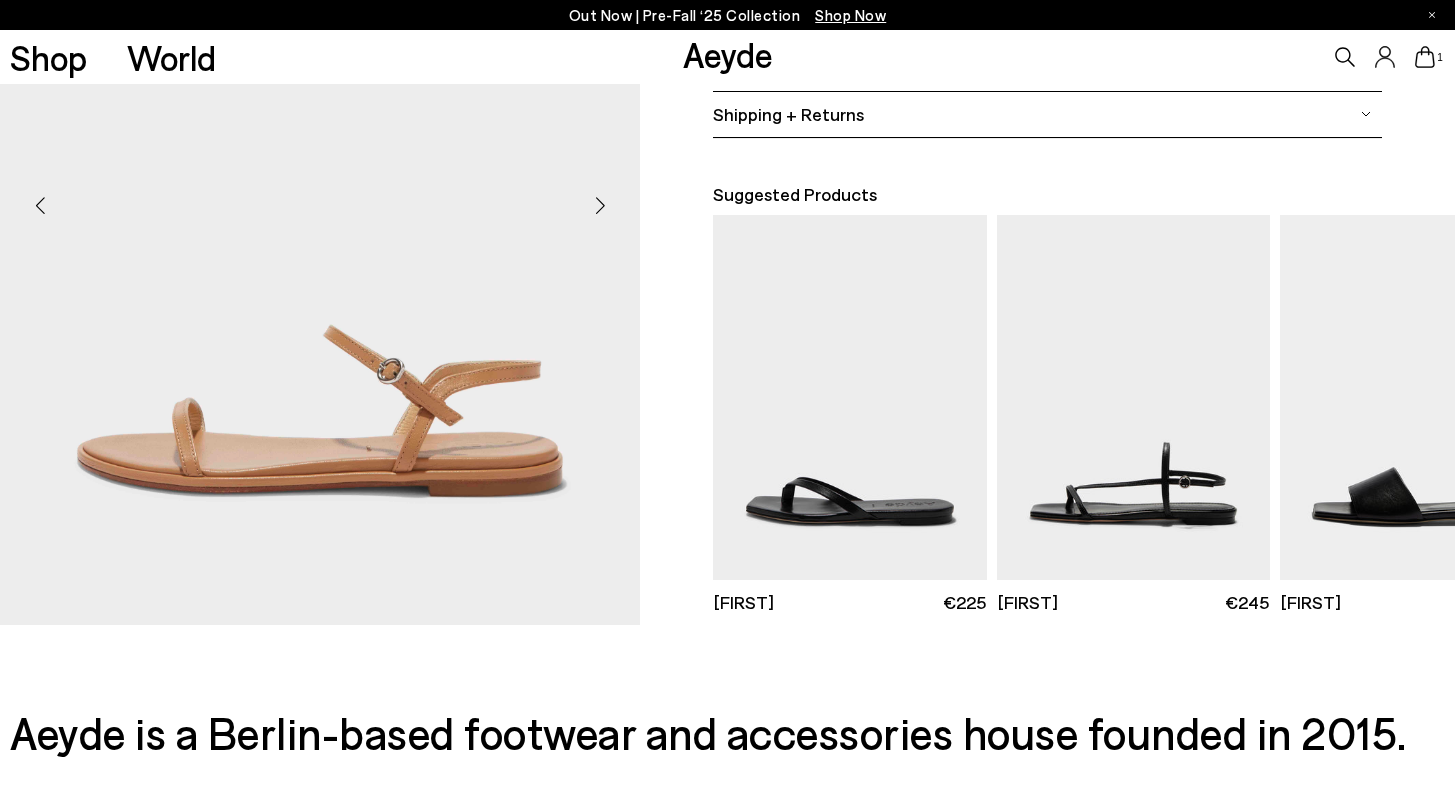 scroll, scrollTop: 595, scrollLeft: 0, axis: vertical 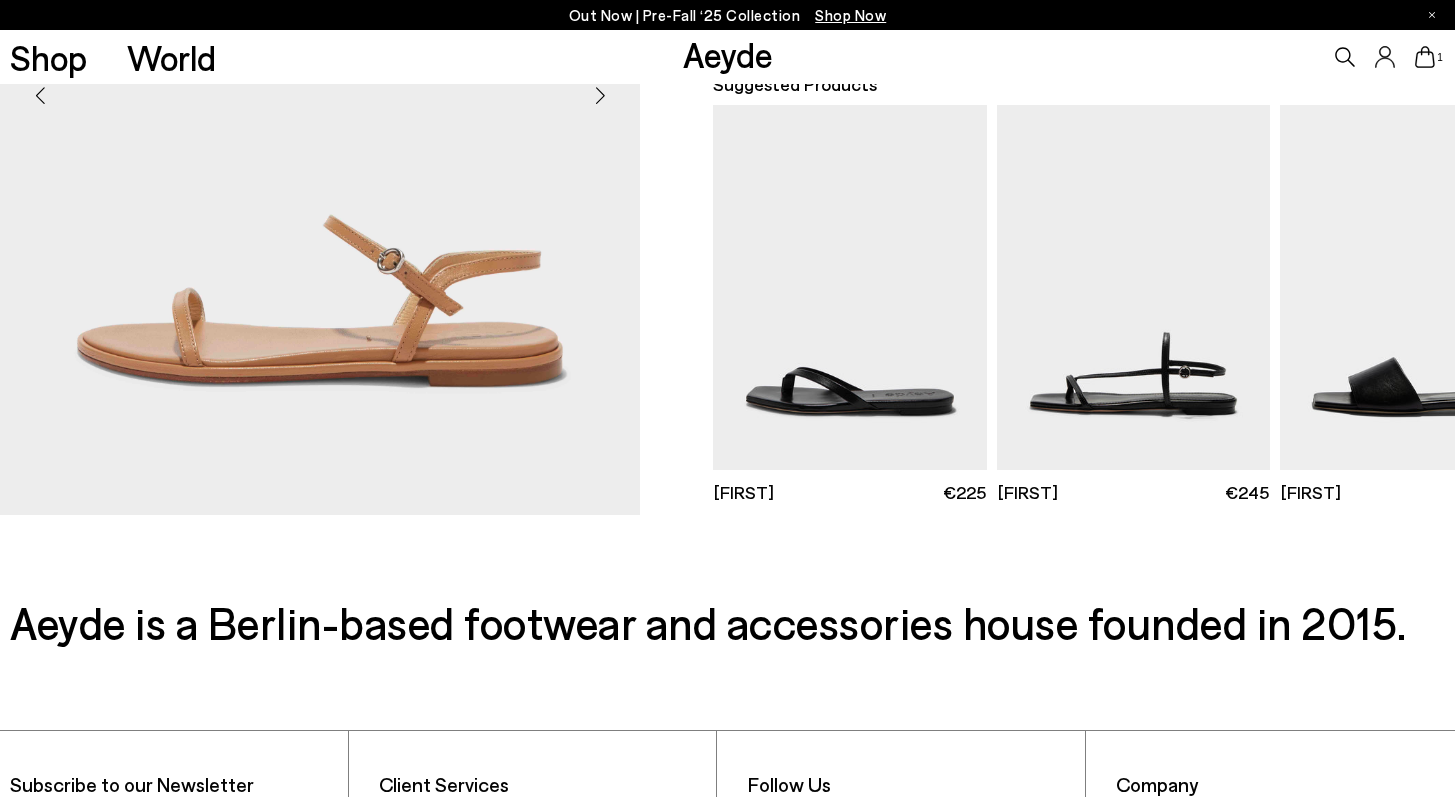 click at bounding box center (320, 87) 